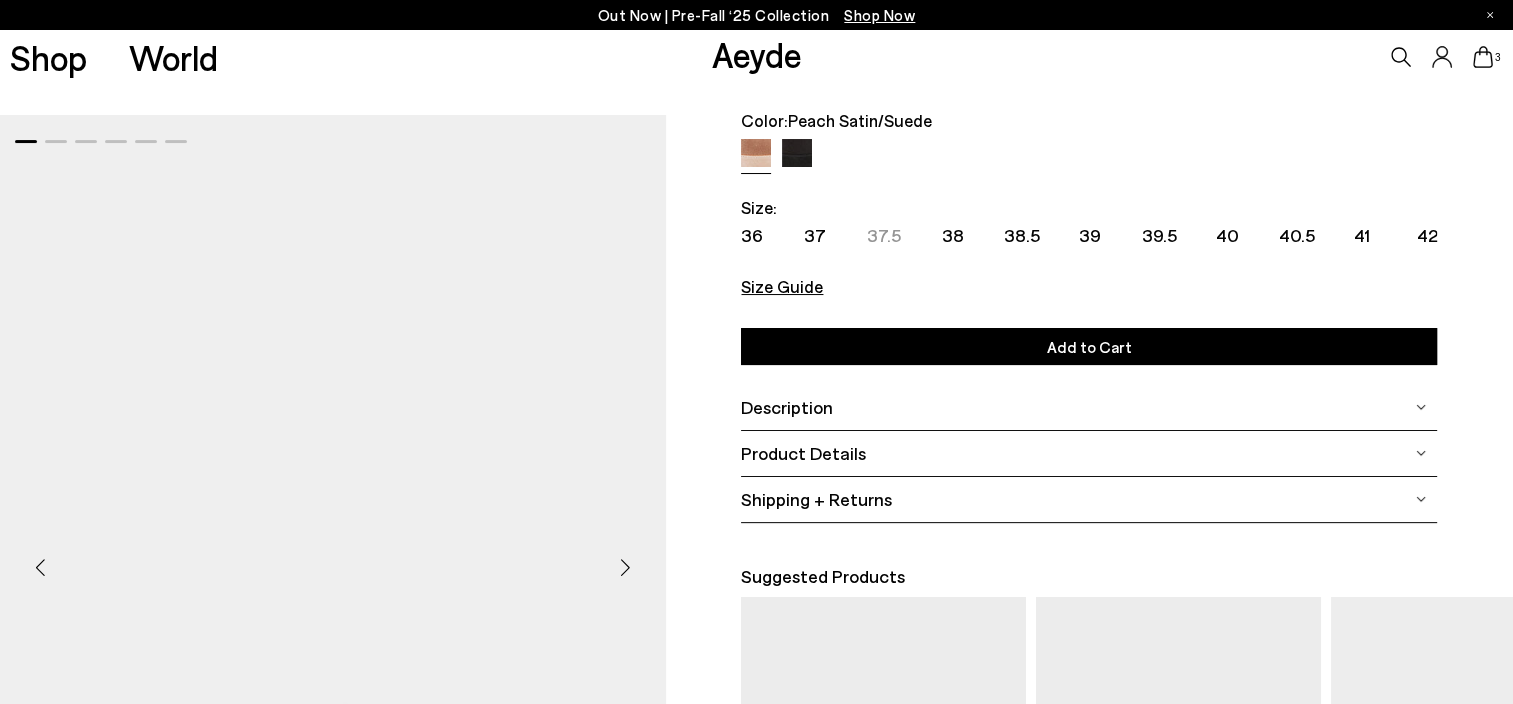 scroll, scrollTop: 0, scrollLeft: 0, axis: both 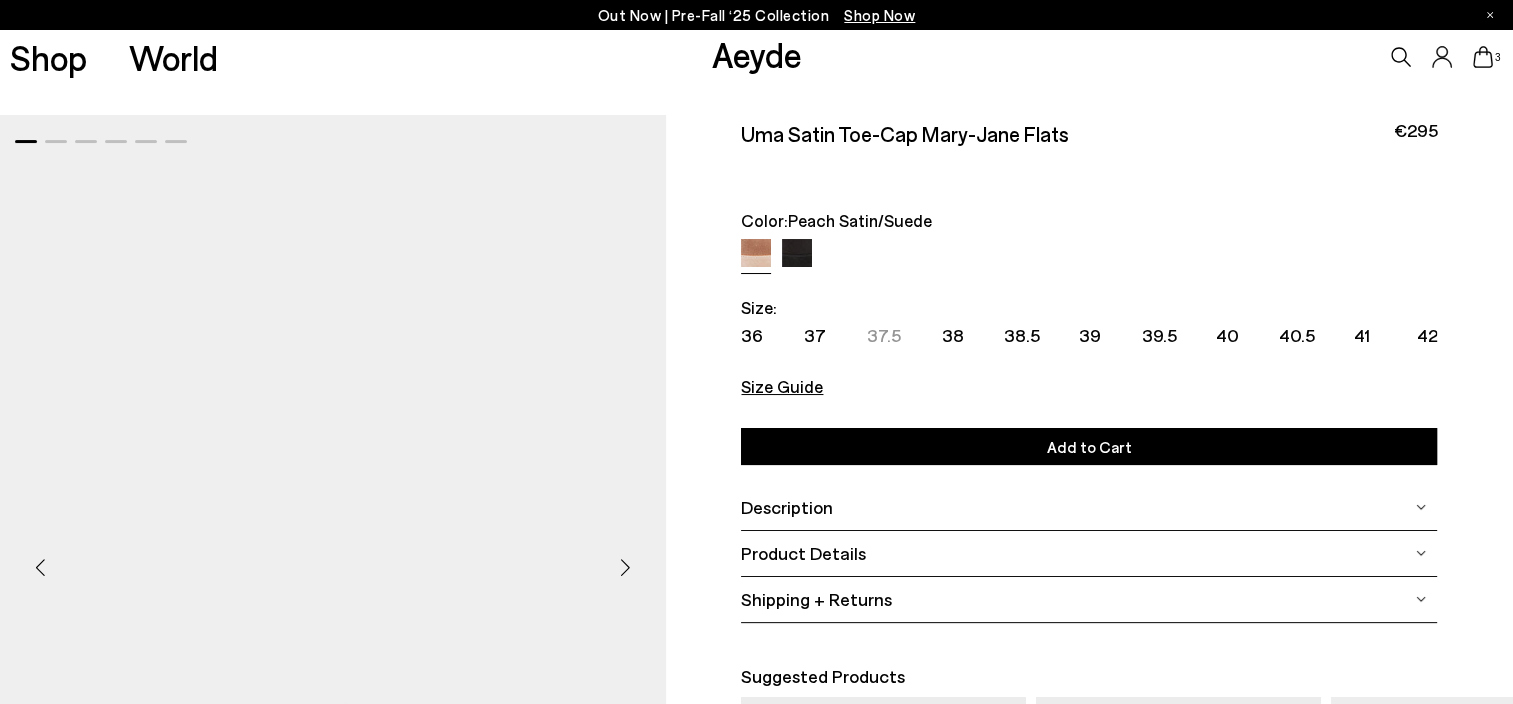 click at bounding box center [797, 254] 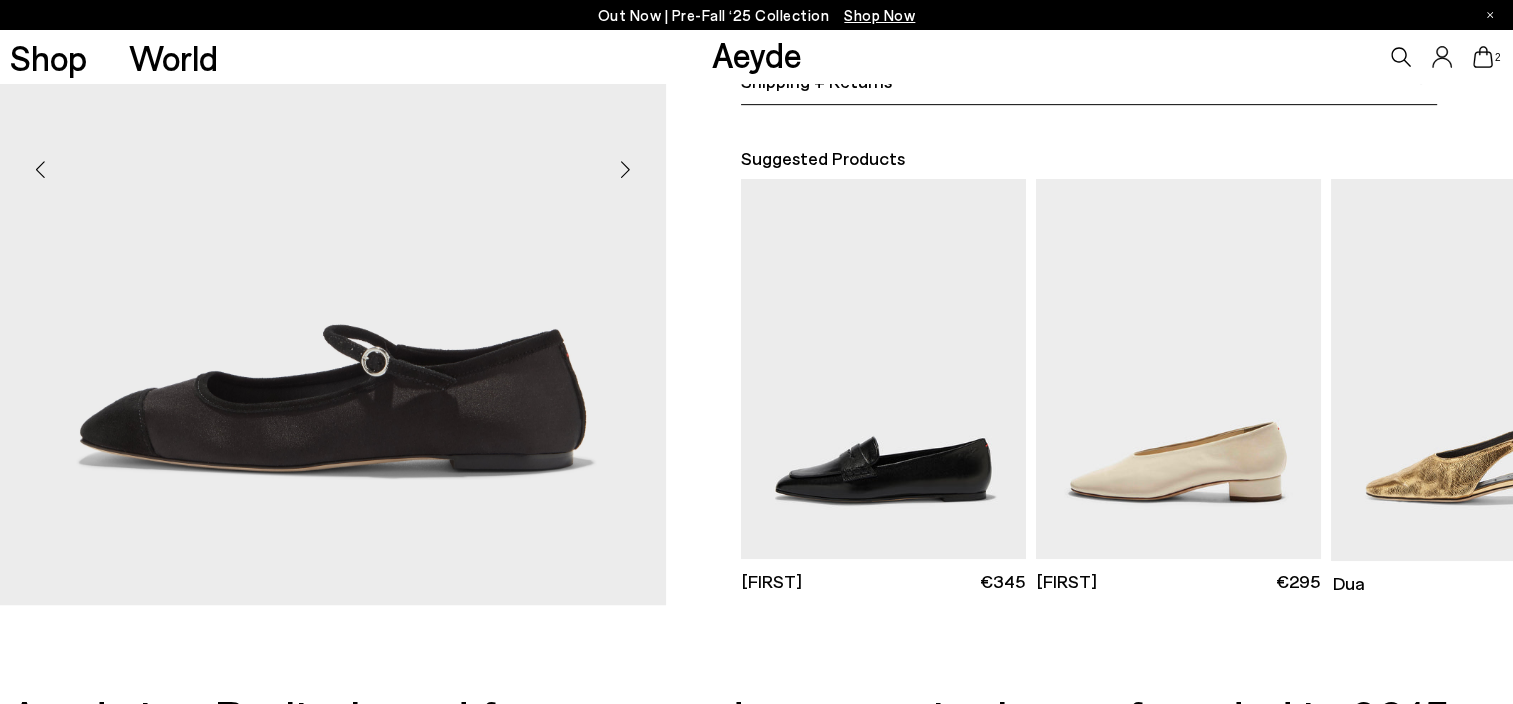 scroll, scrollTop: 500, scrollLeft: 0, axis: vertical 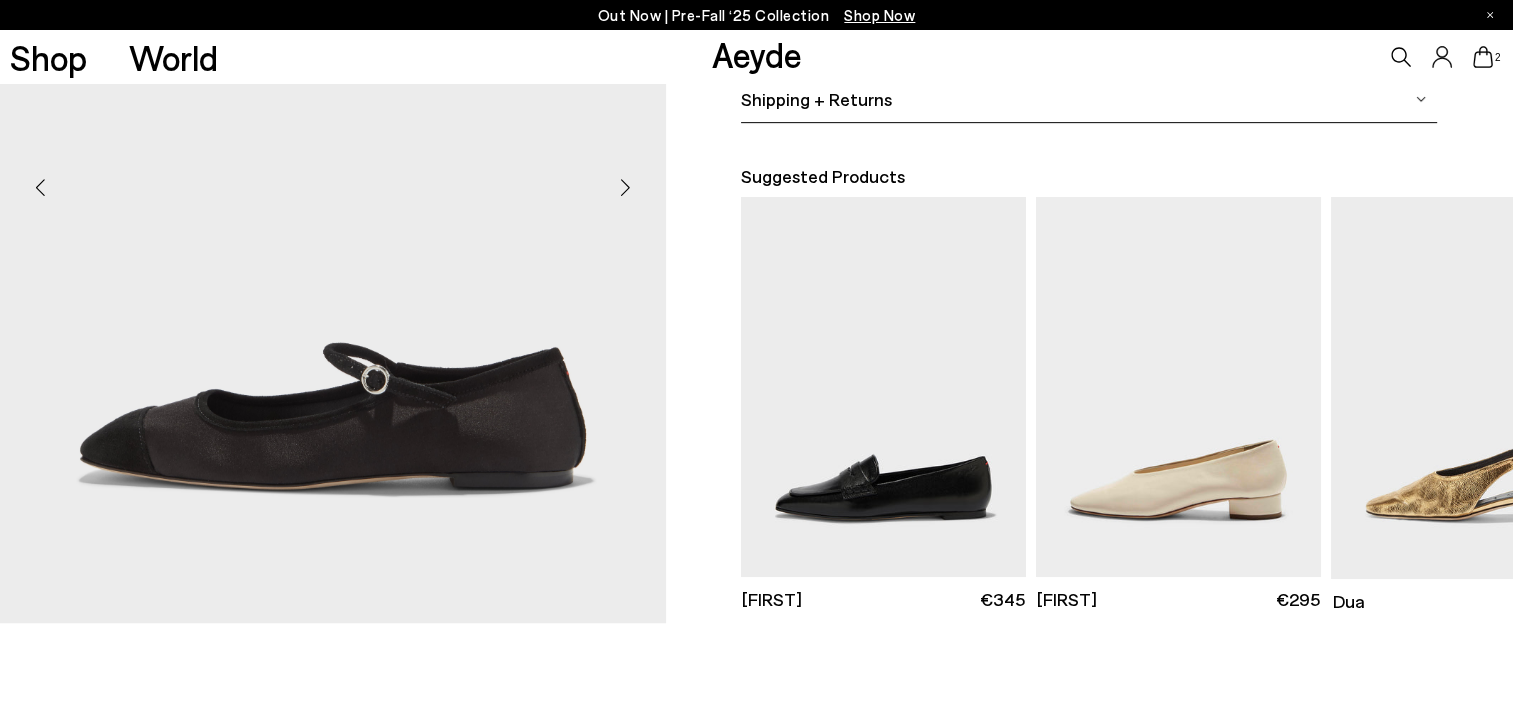 click at bounding box center (626, 188) 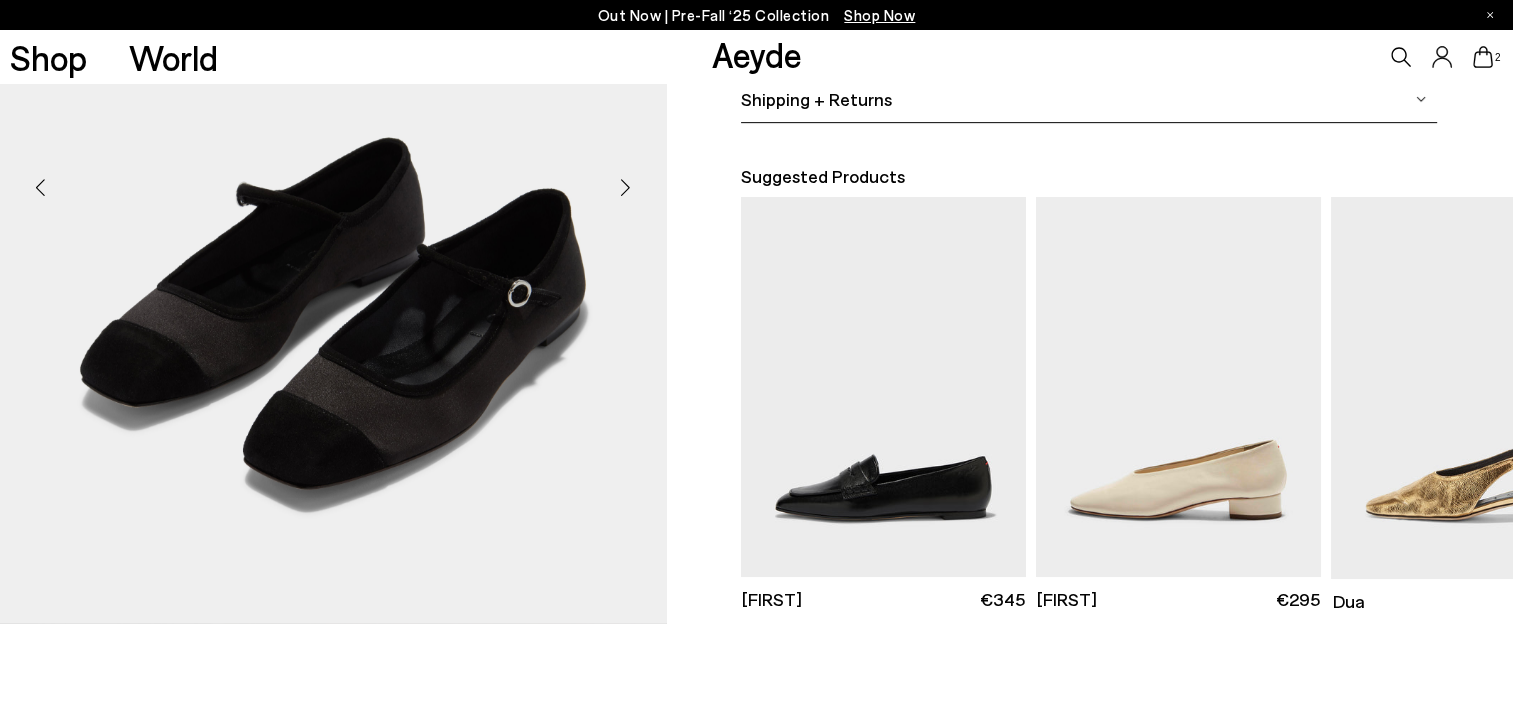 click at bounding box center [626, 188] 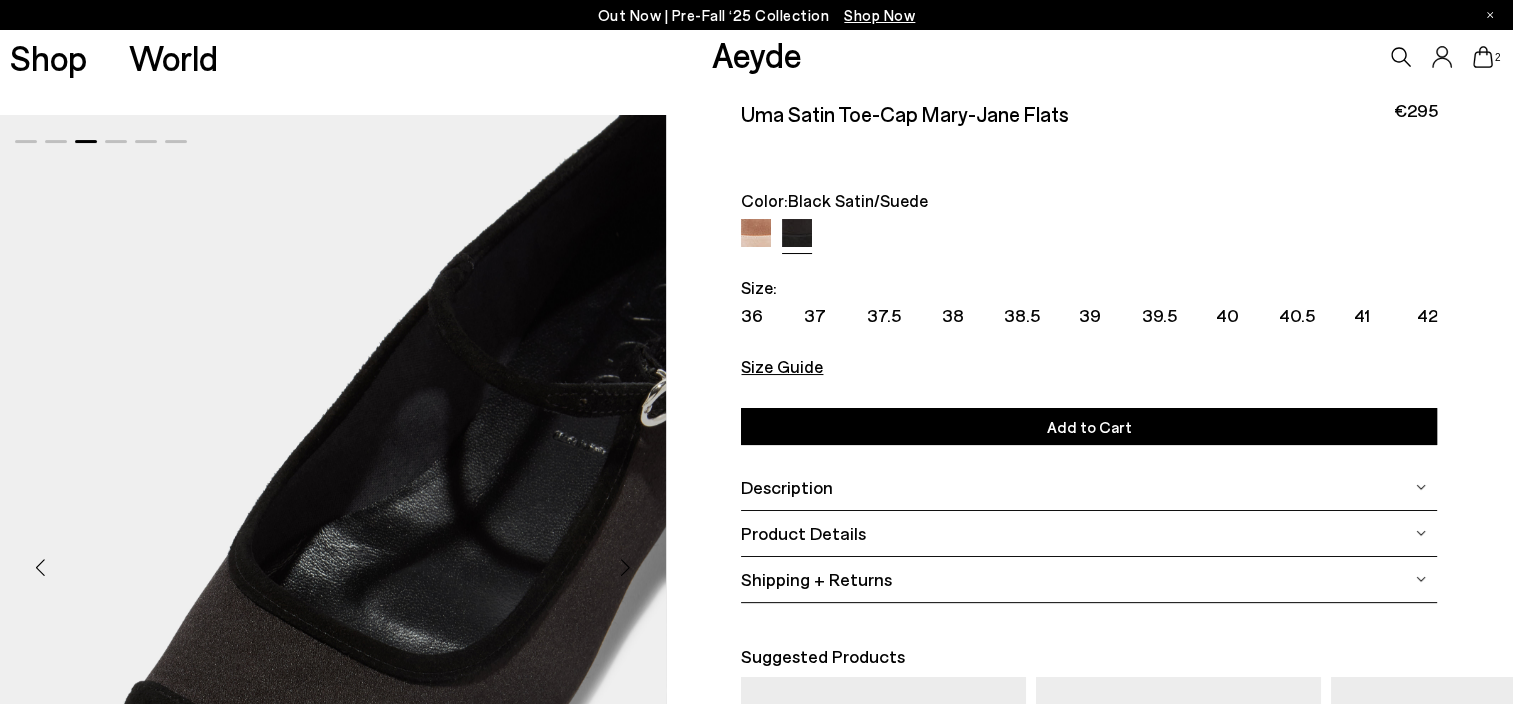 scroll, scrollTop: 0, scrollLeft: 0, axis: both 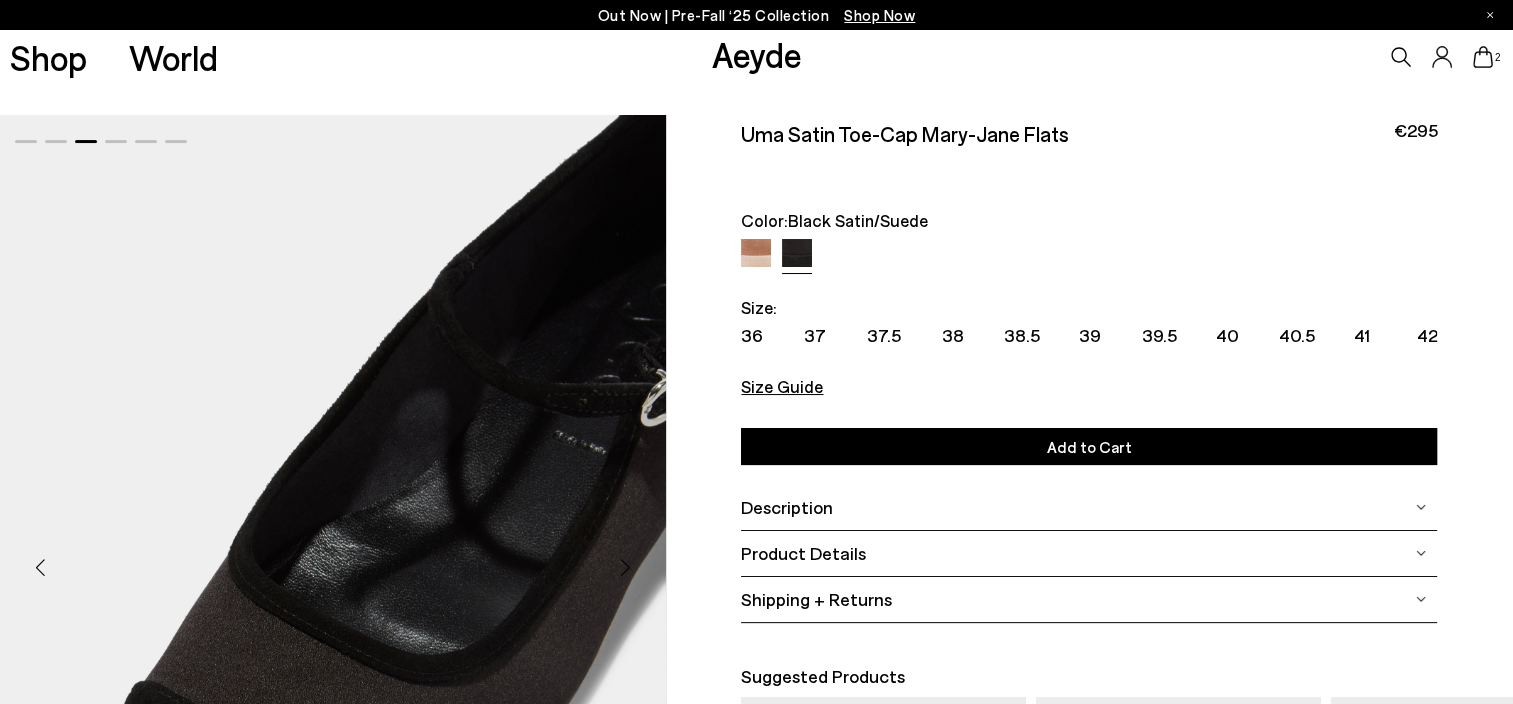 click at bounding box center [756, 254] 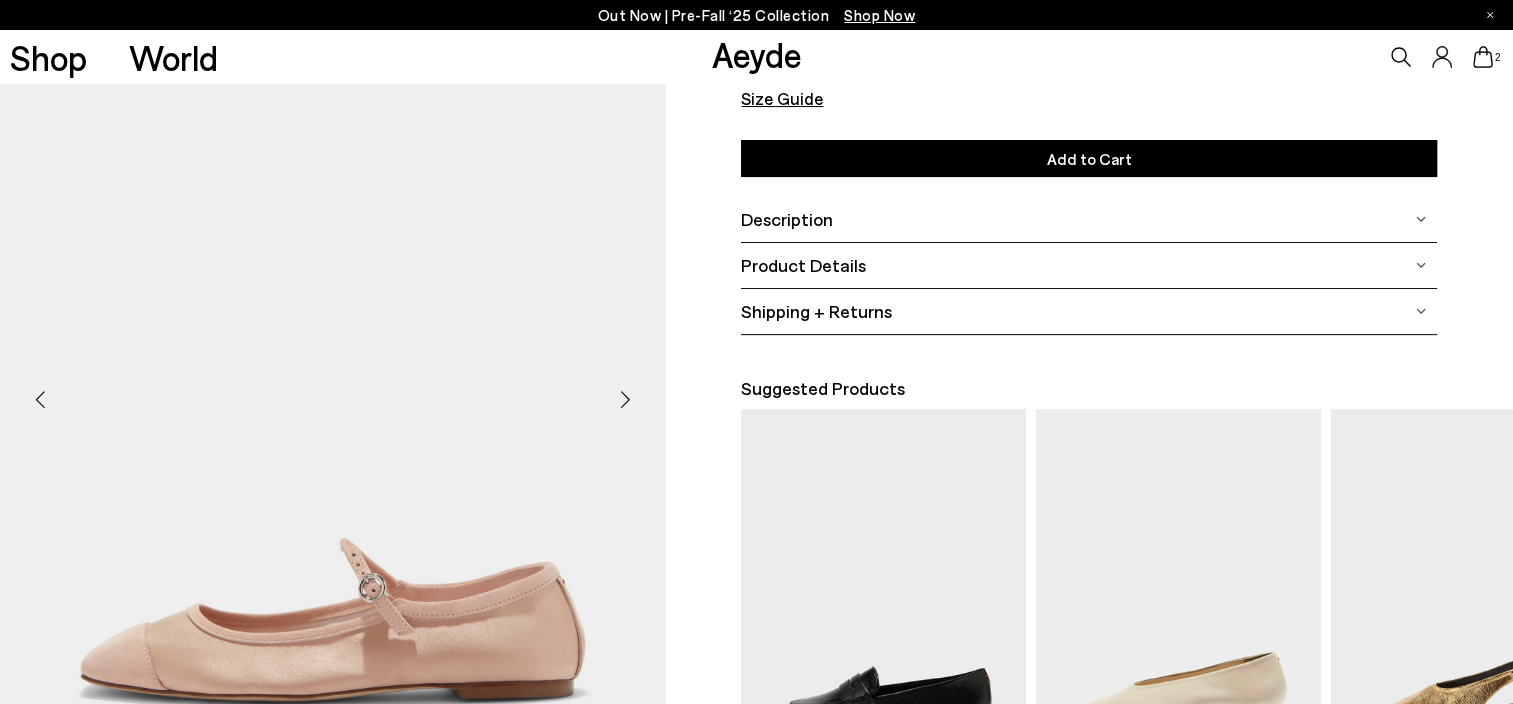 scroll, scrollTop: 300, scrollLeft: 0, axis: vertical 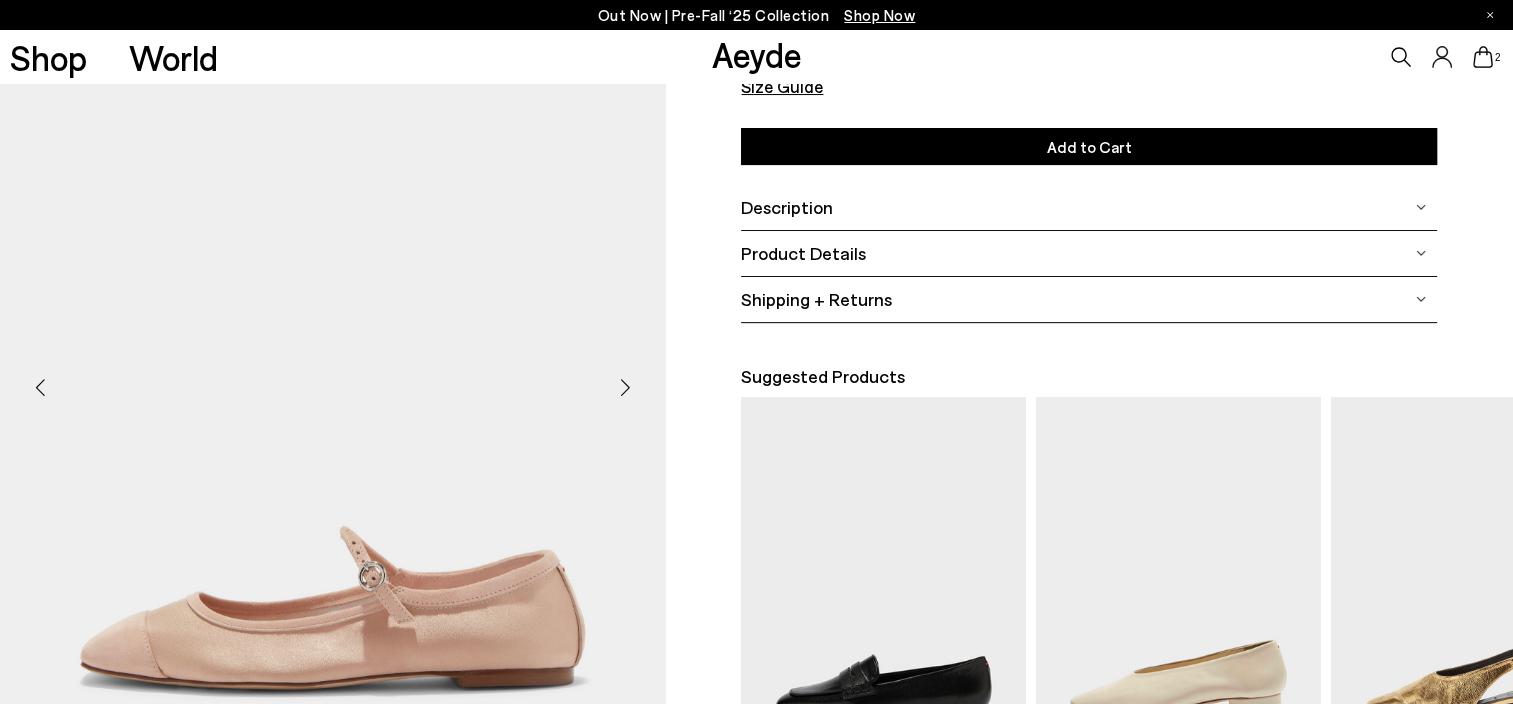 click at bounding box center [626, 388] 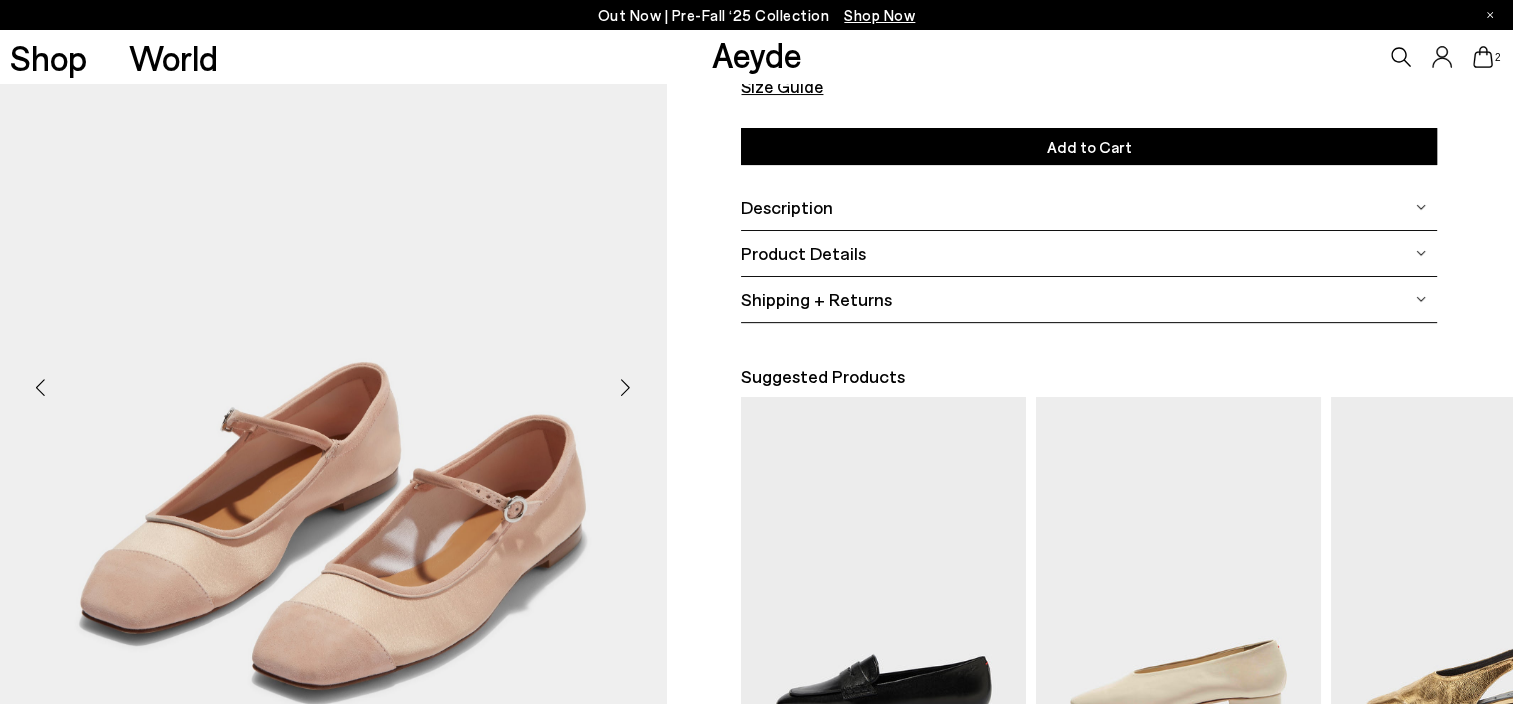click at bounding box center (626, 388) 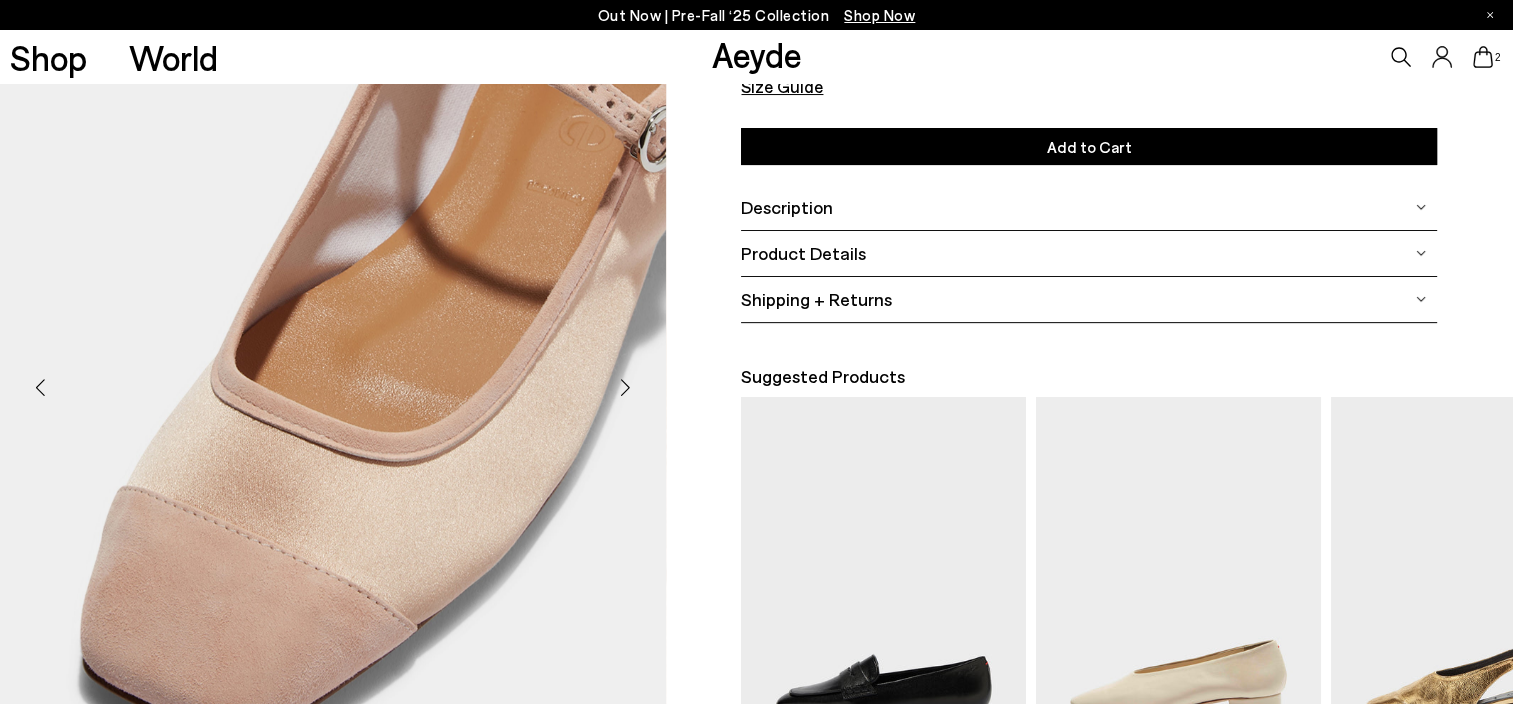 click at bounding box center (626, 388) 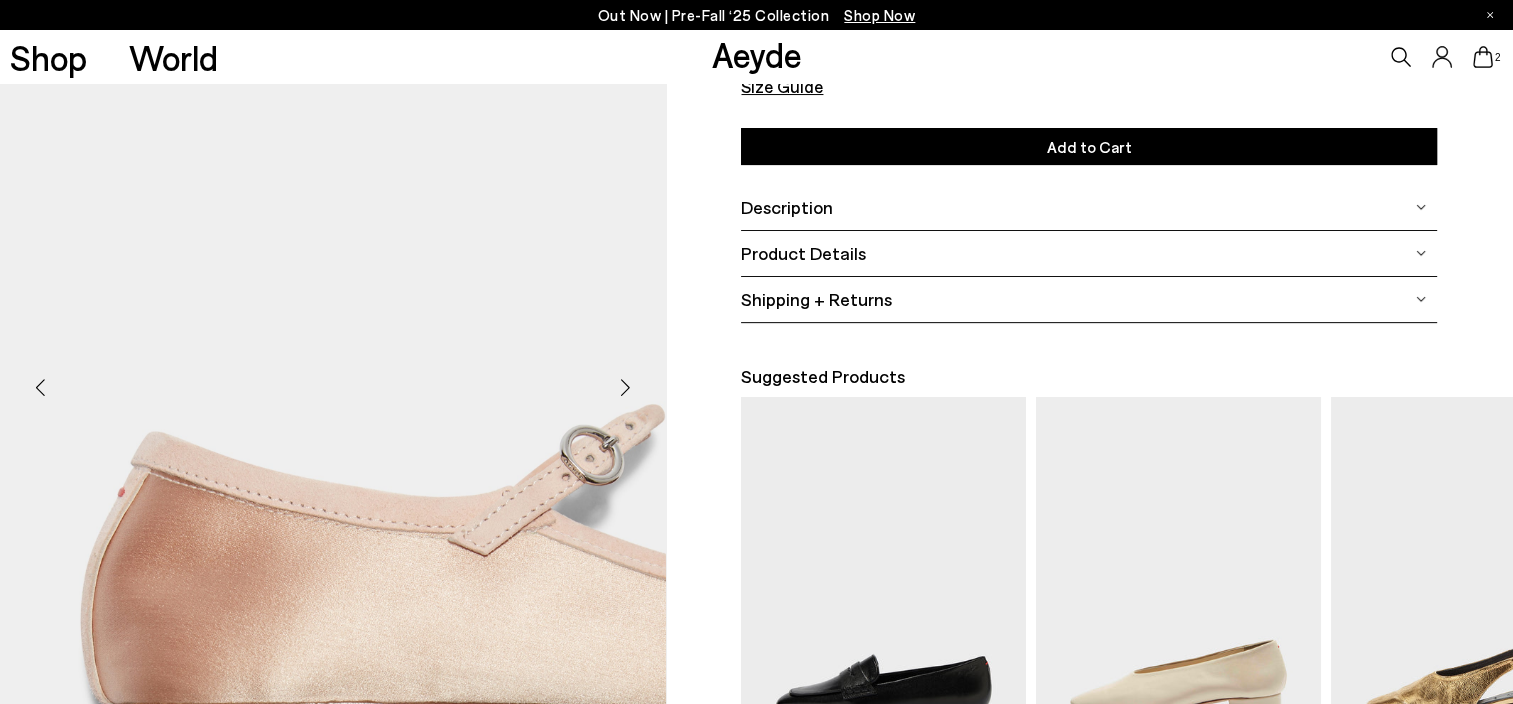click at bounding box center (626, 388) 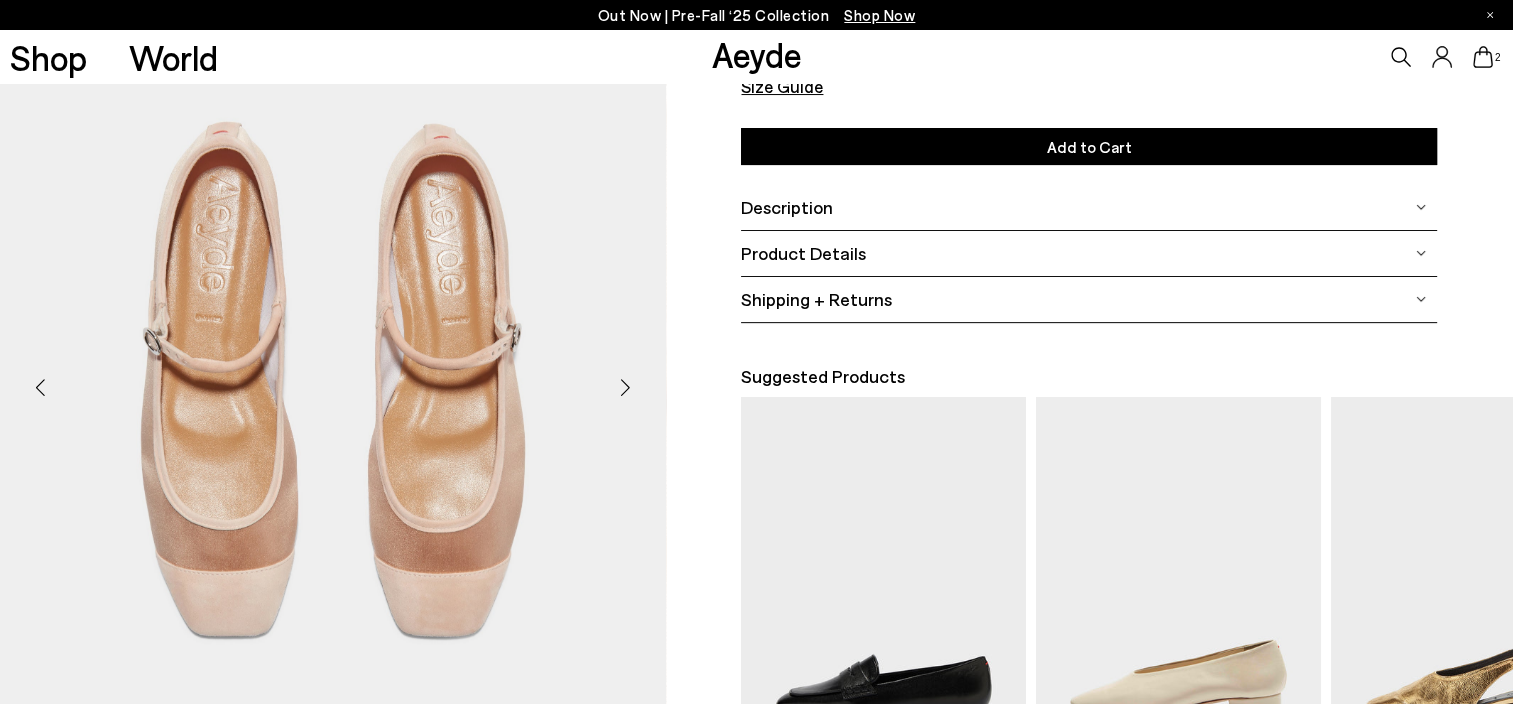 click at bounding box center (626, 388) 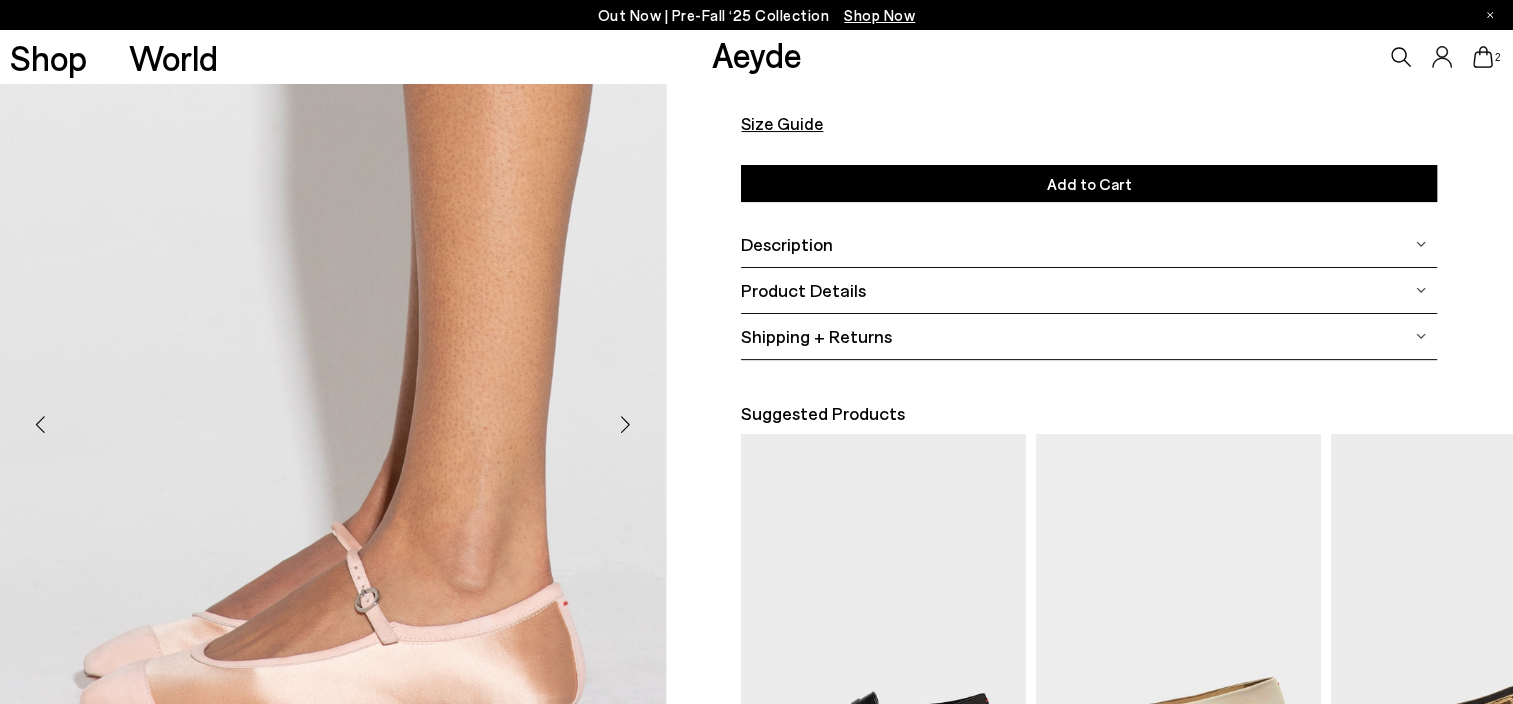 scroll, scrollTop: 0, scrollLeft: 0, axis: both 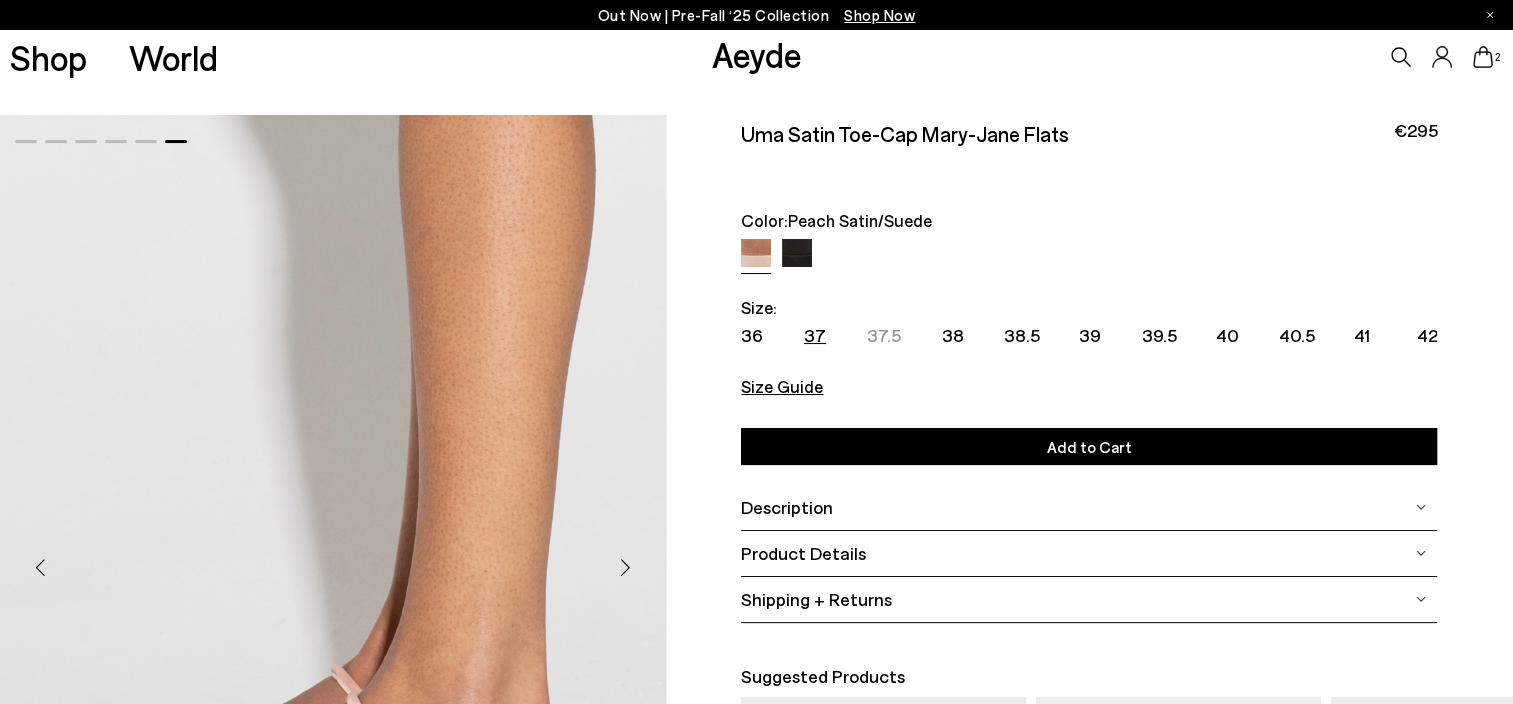 click on "37" at bounding box center [815, 335] 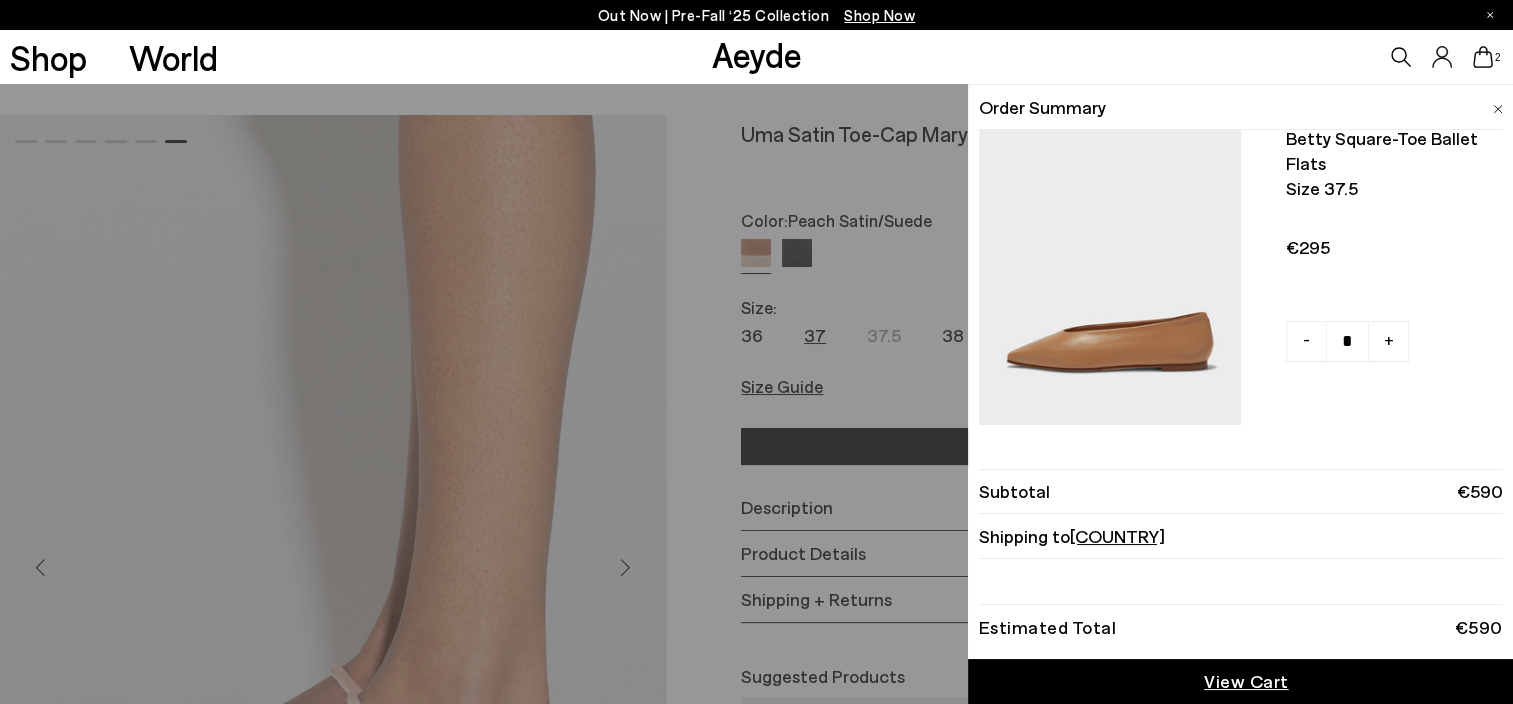 scroll, scrollTop: 438, scrollLeft: 0, axis: vertical 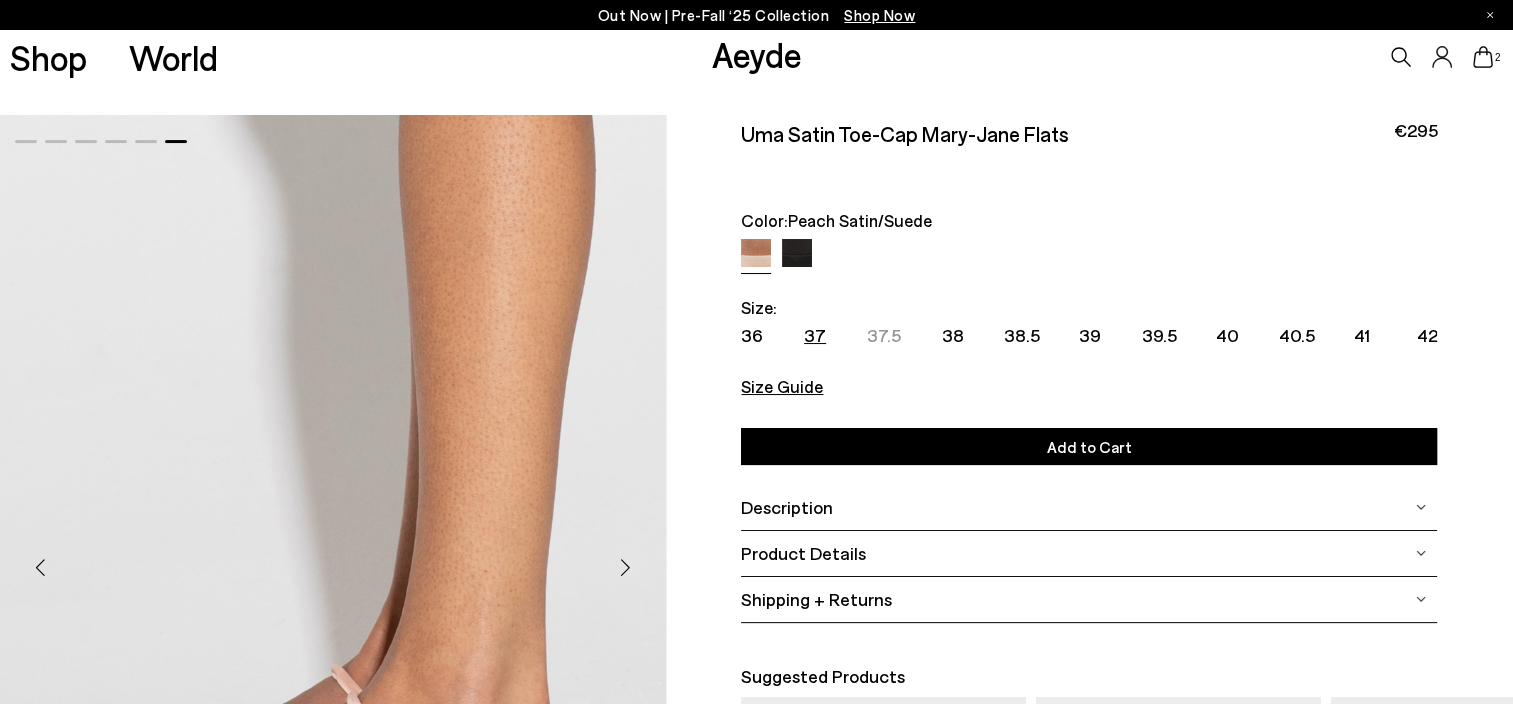 click 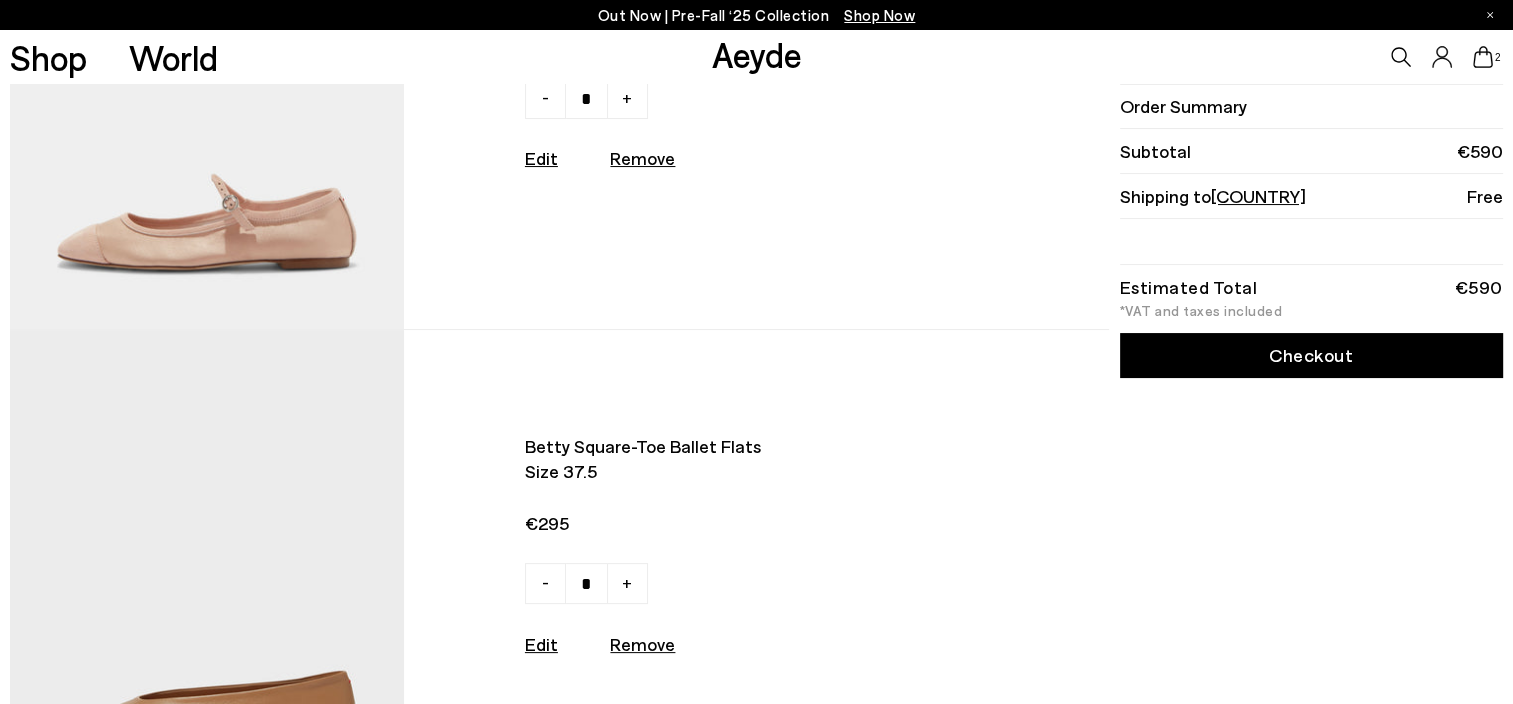 scroll, scrollTop: 400, scrollLeft: 0, axis: vertical 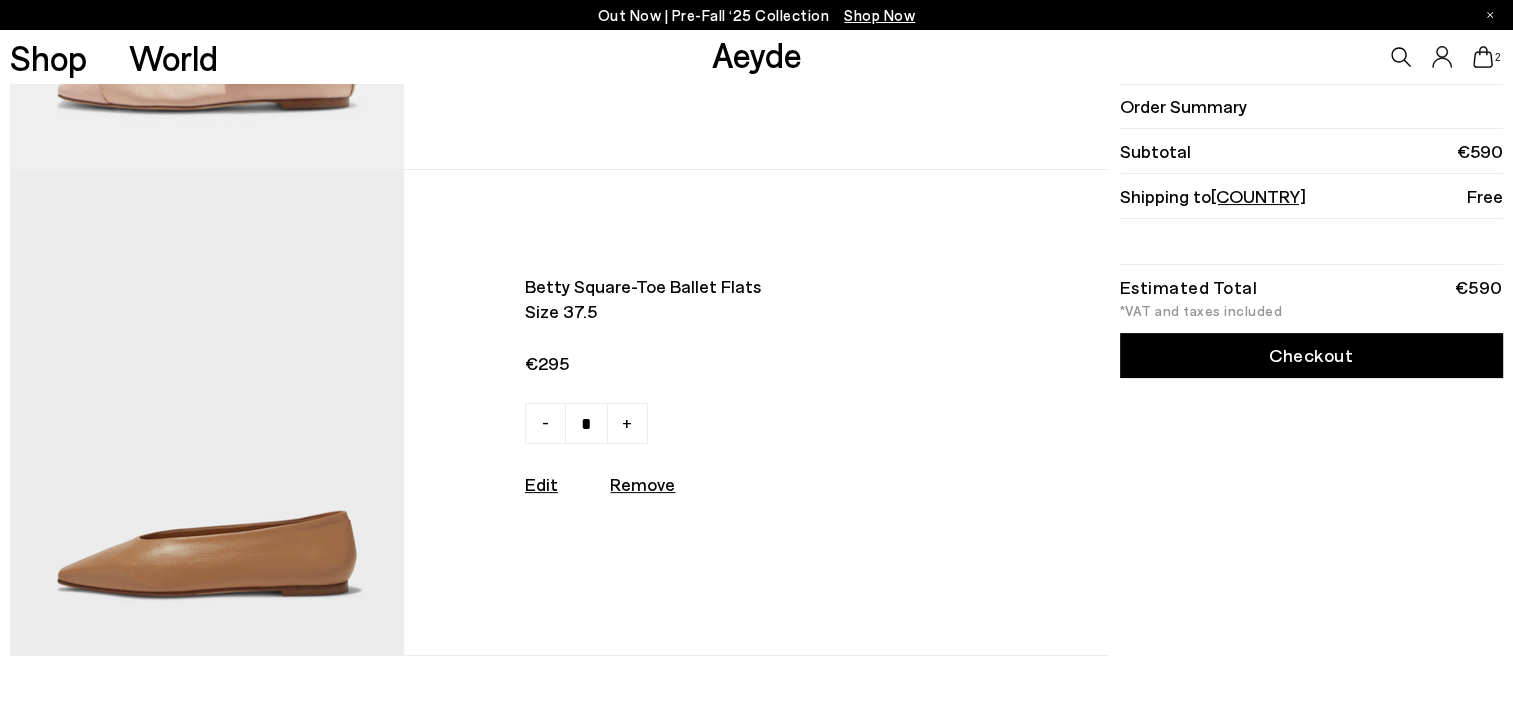 click on "Edit" at bounding box center (541, 484) 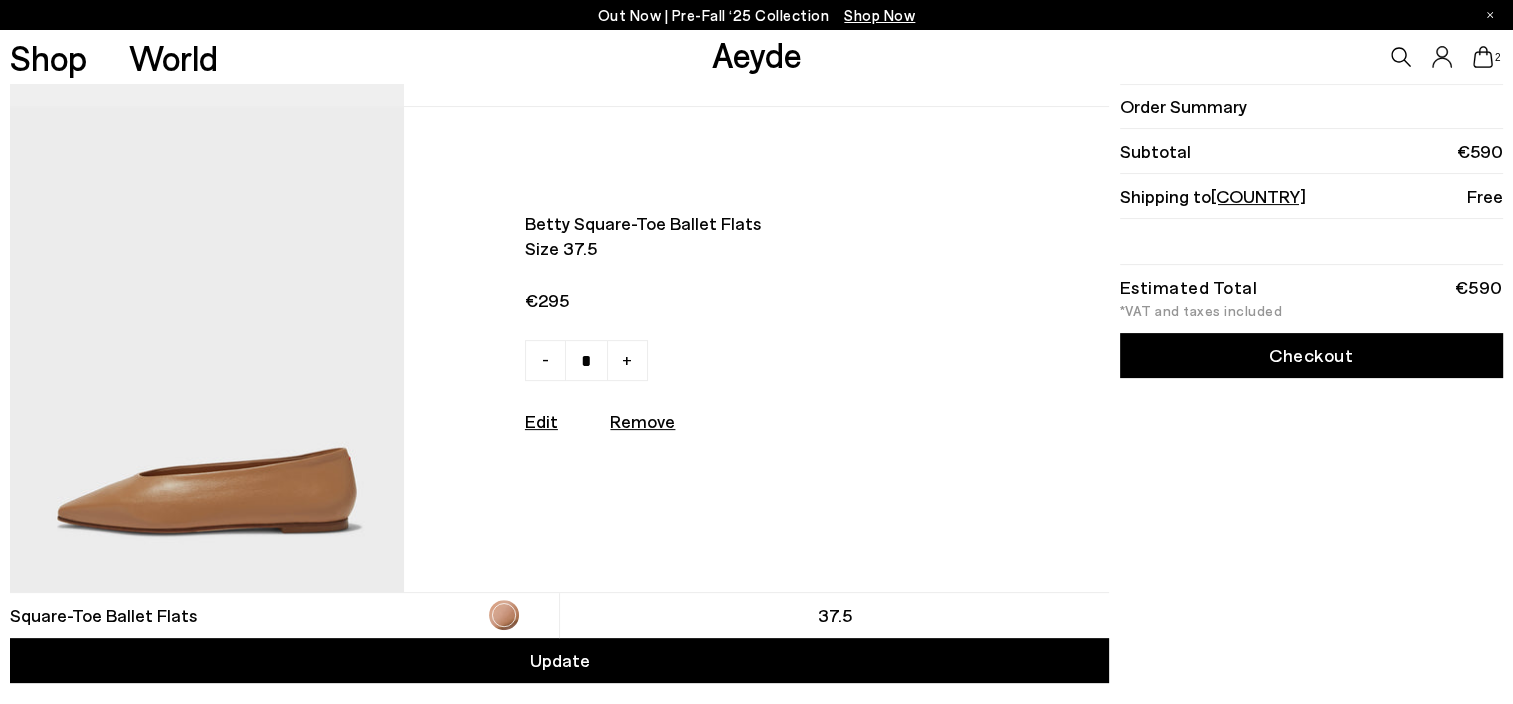 scroll, scrollTop: 474, scrollLeft: 0, axis: vertical 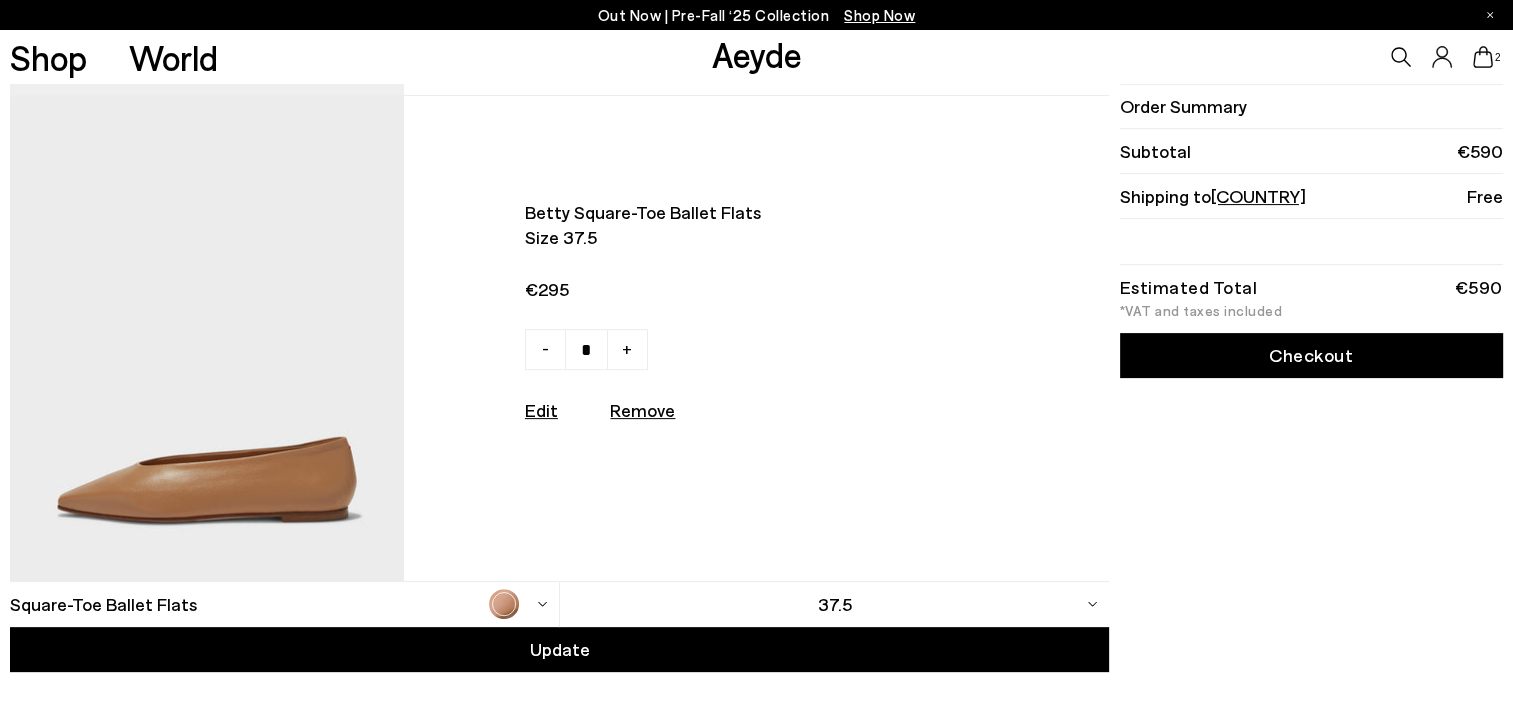 click at bounding box center (206, 338) 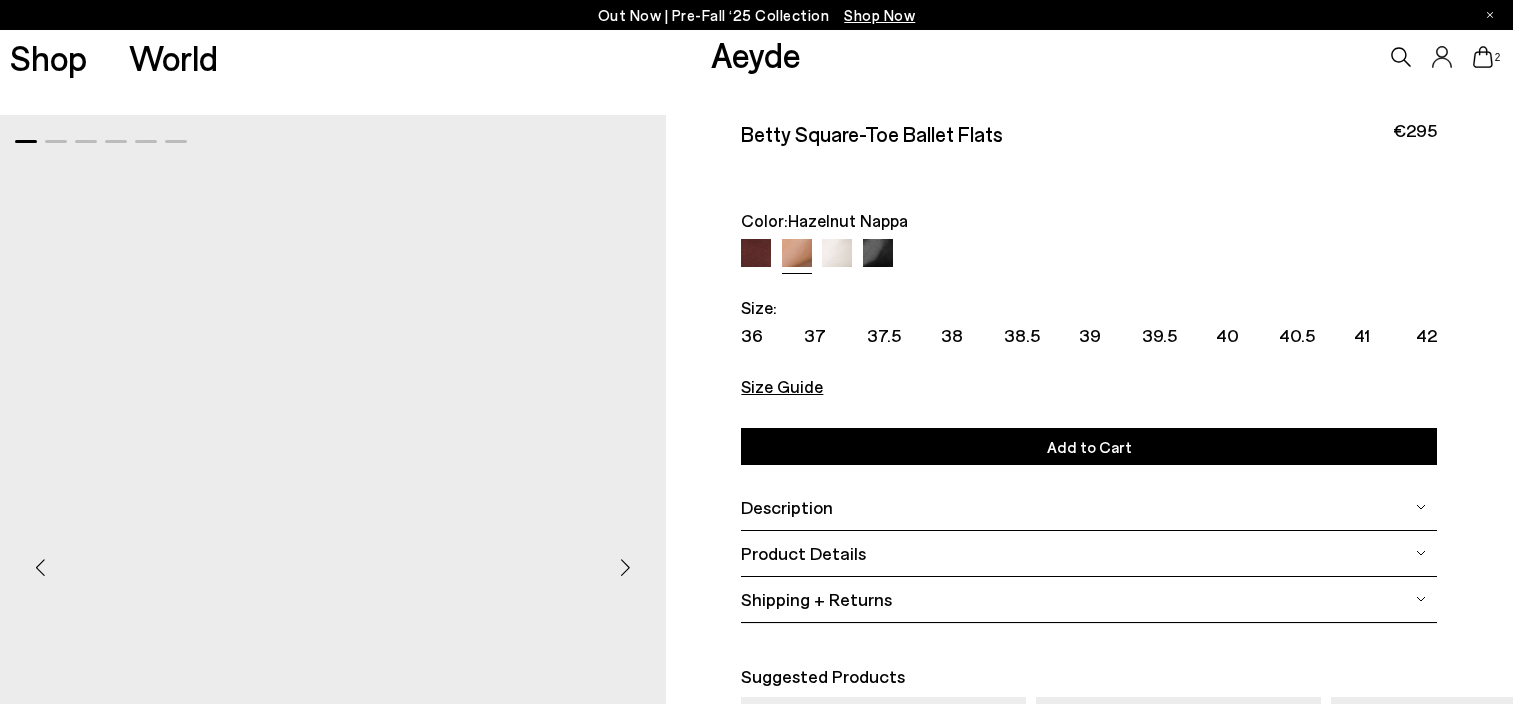 scroll, scrollTop: 0, scrollLeft: 0, axis: both 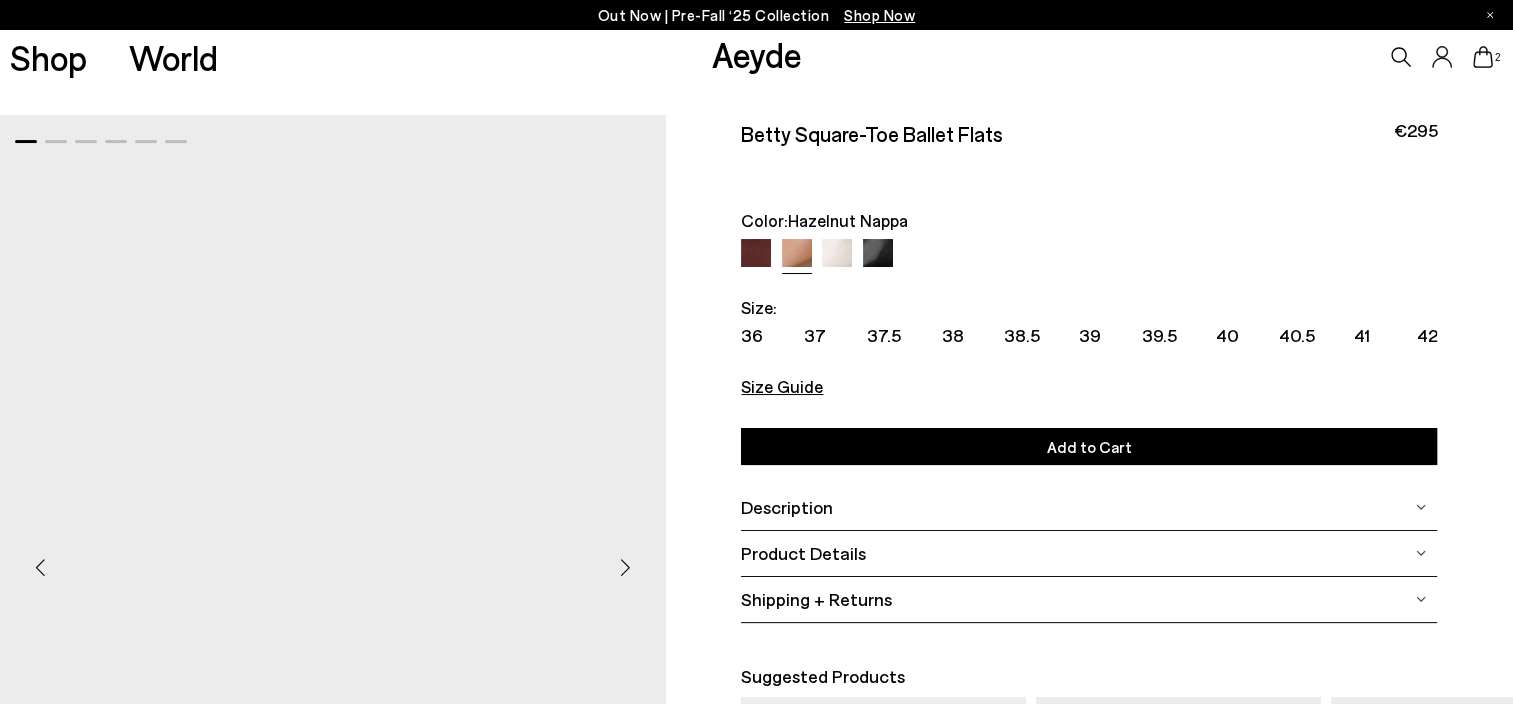 click at bounding box center [756, 254] 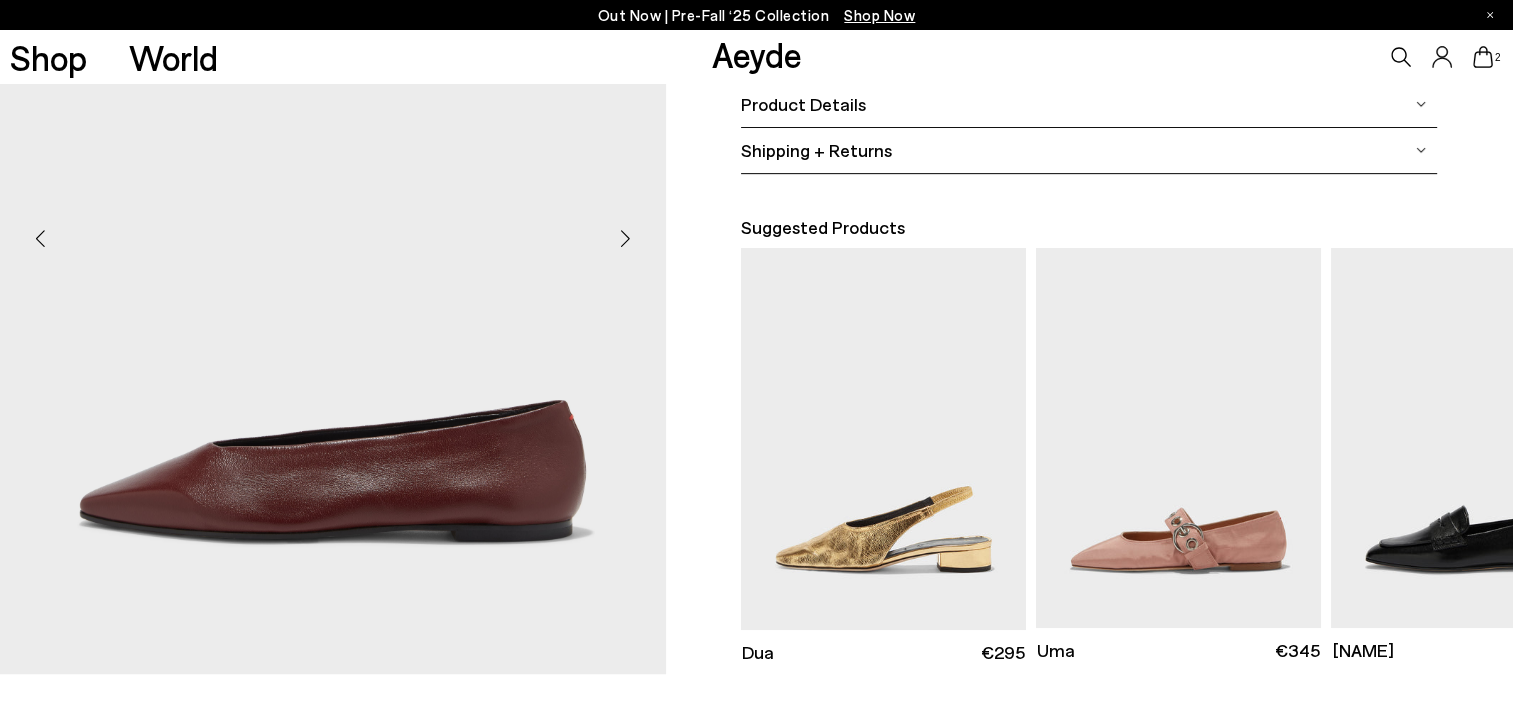 scroll, scrollTop: 400, scrollLeft: 0, axis: vertical 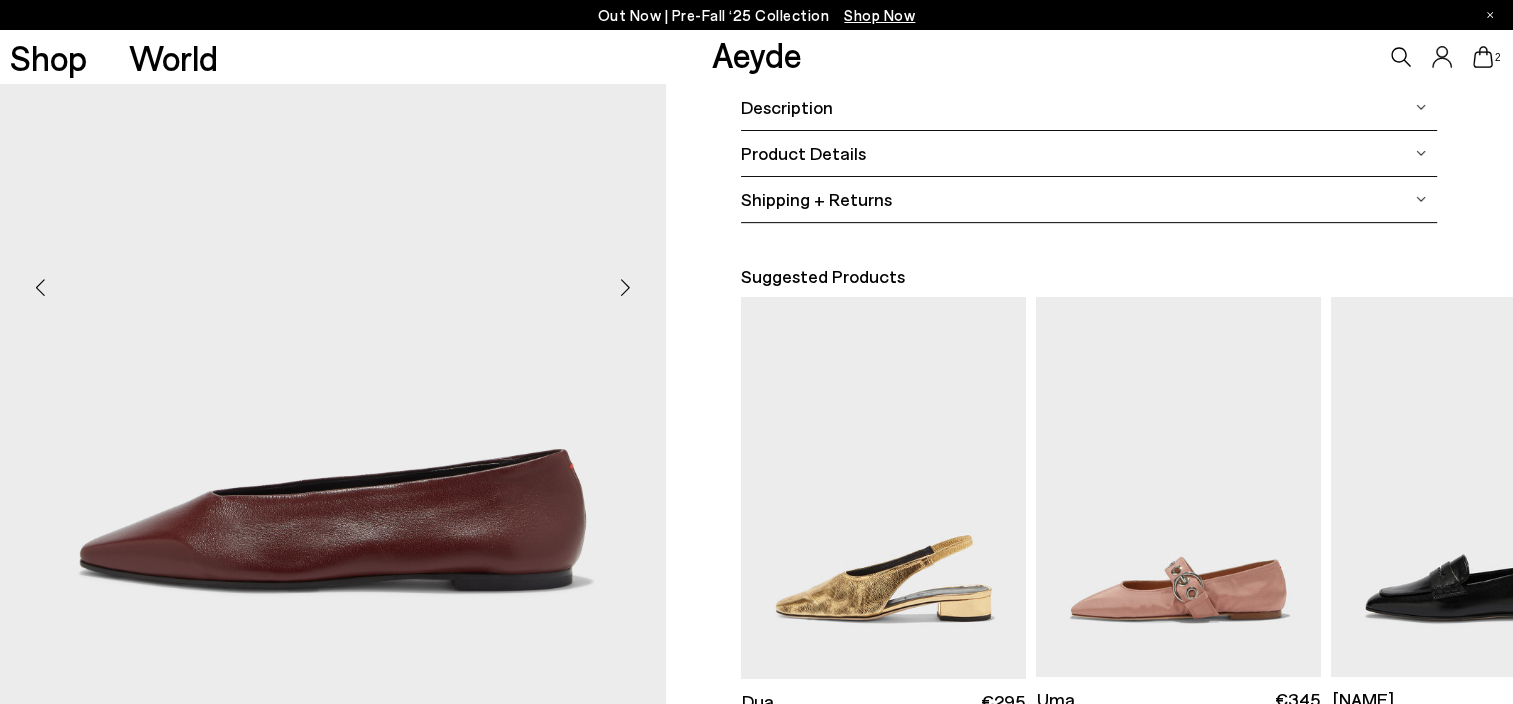 click at bounding box center (626, 288) 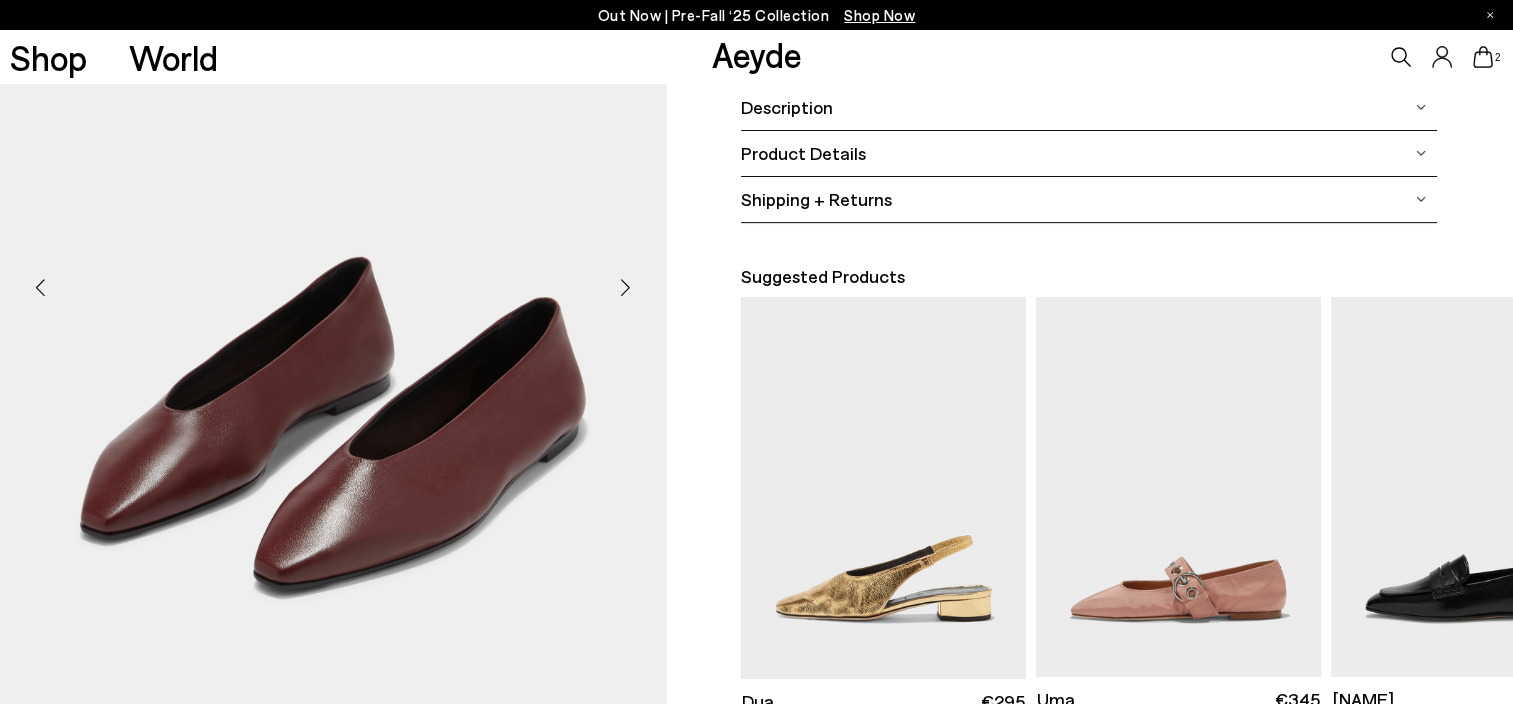 click at bounding box center [626, 288] 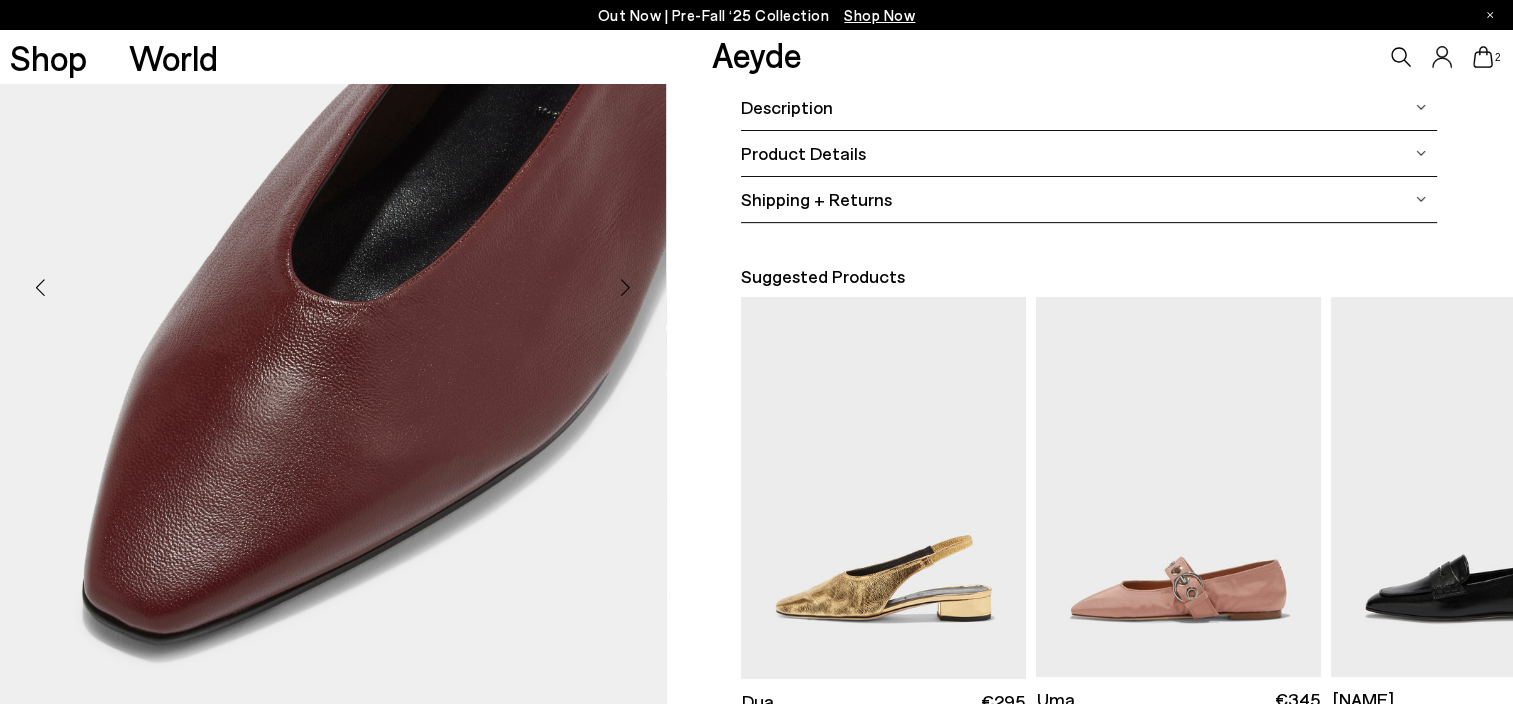 click at bounding box center (626, 288) 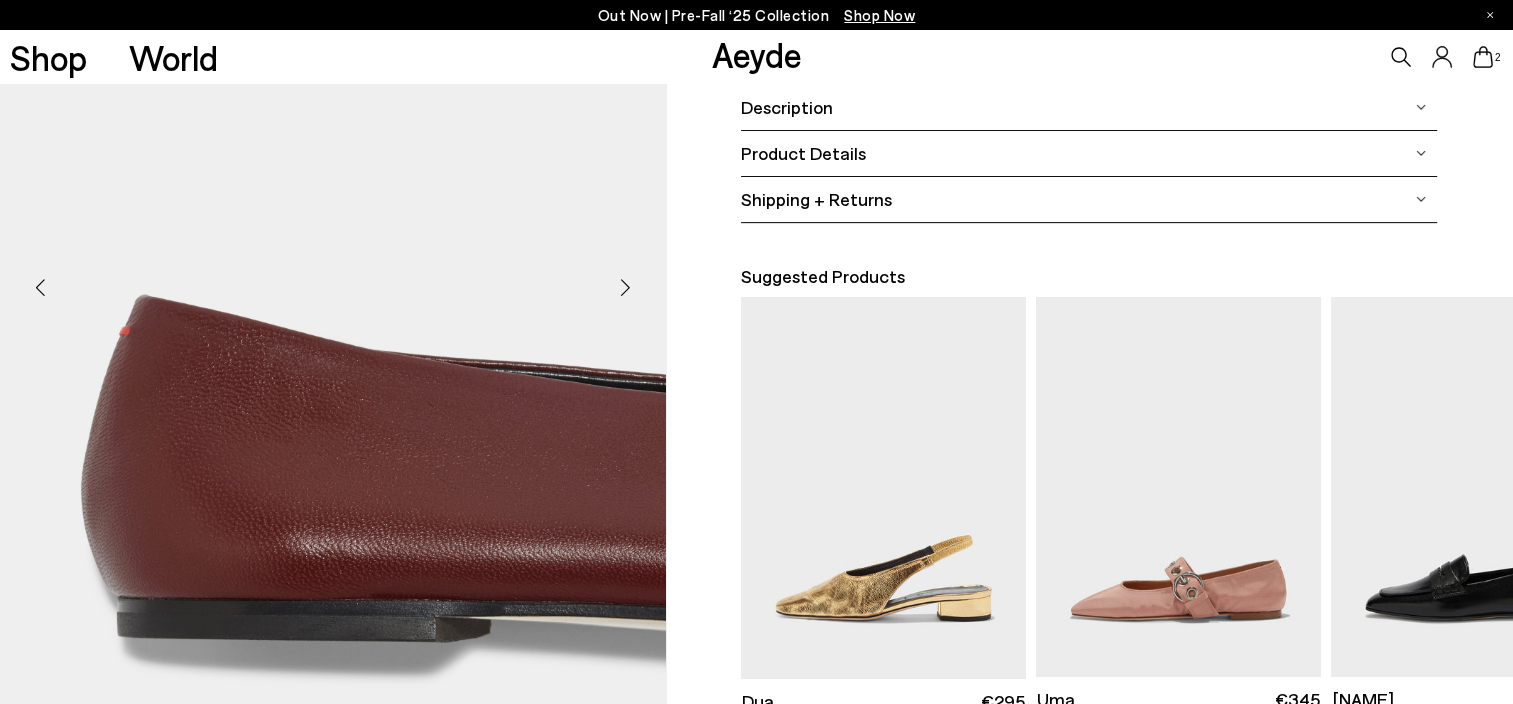 click at bounding box center [626, 288] 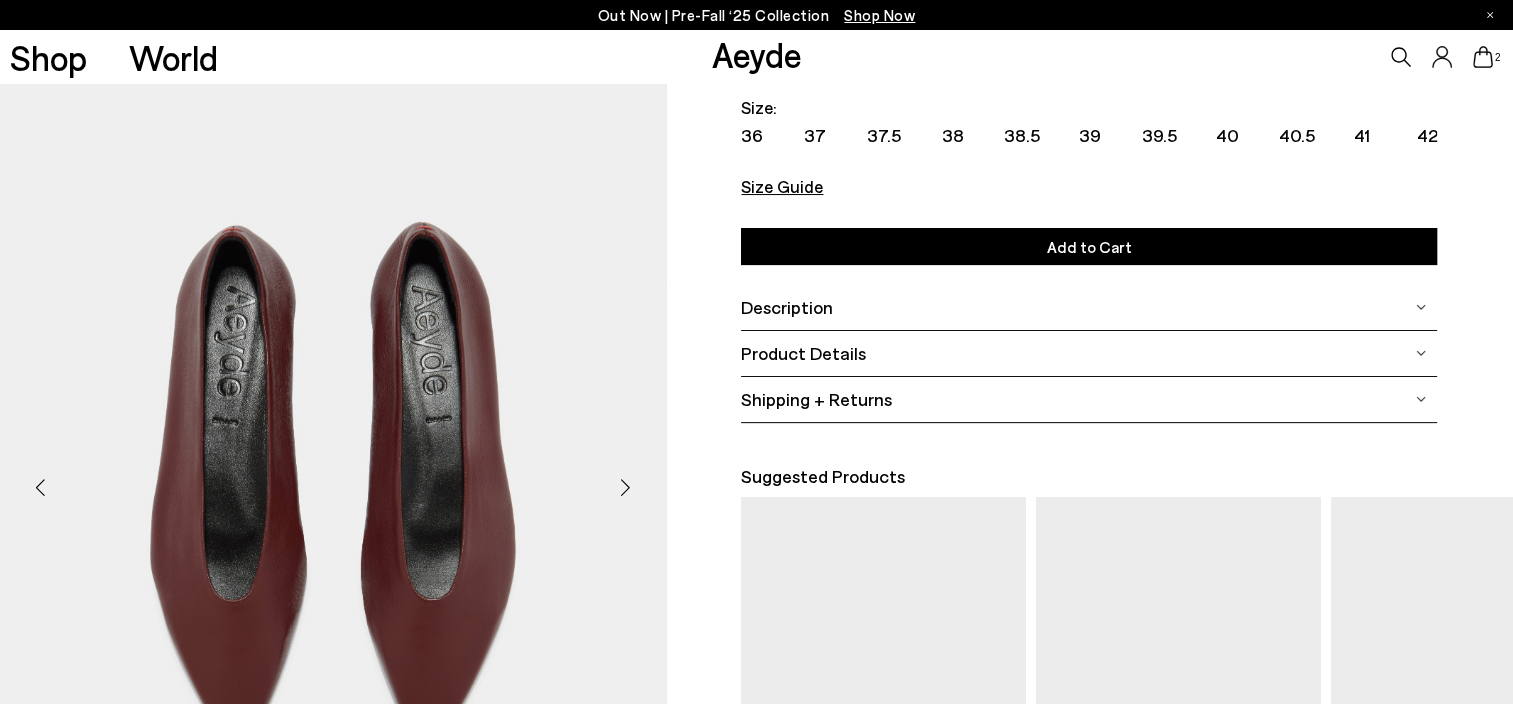 scroll, scrollTop: 0, scrollLeft: 0, axis: both 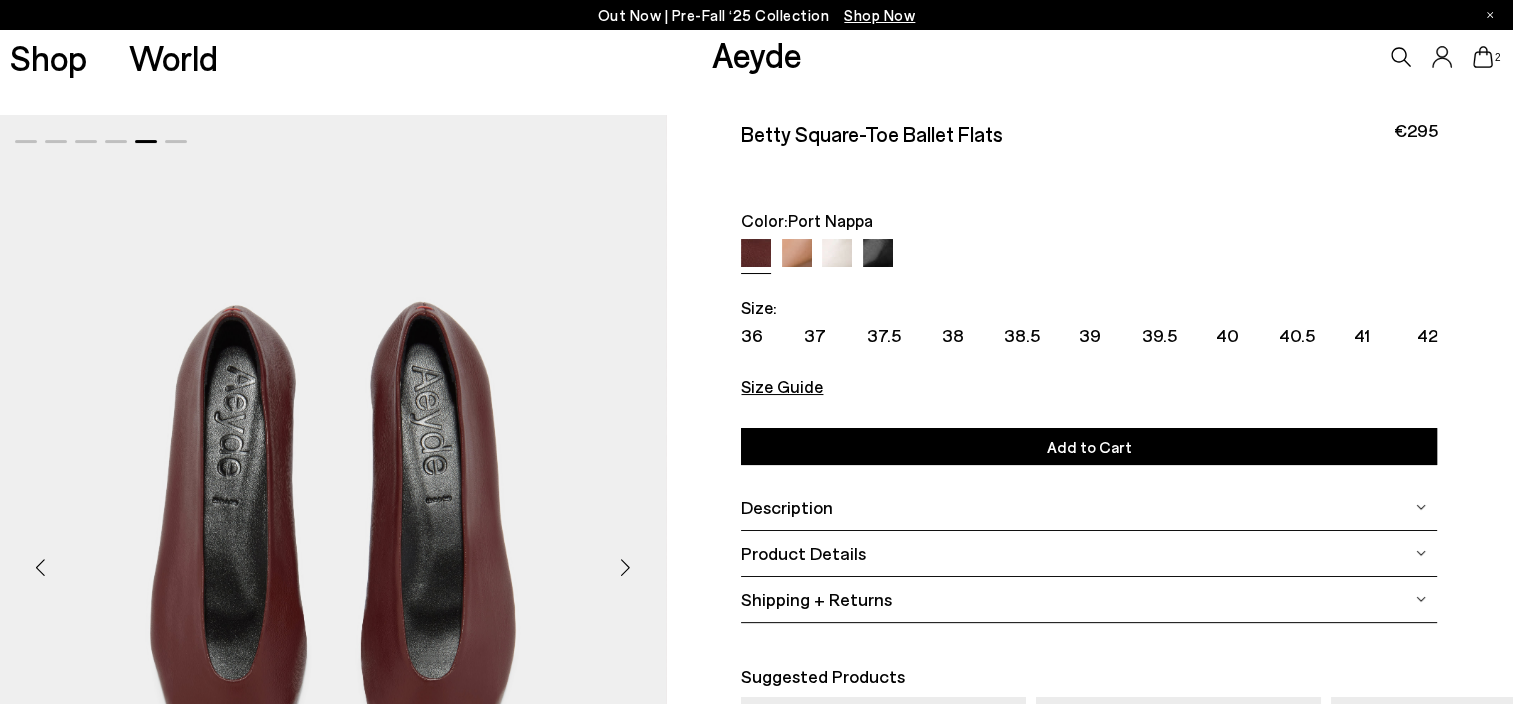 click at bounding box center [878, 254] 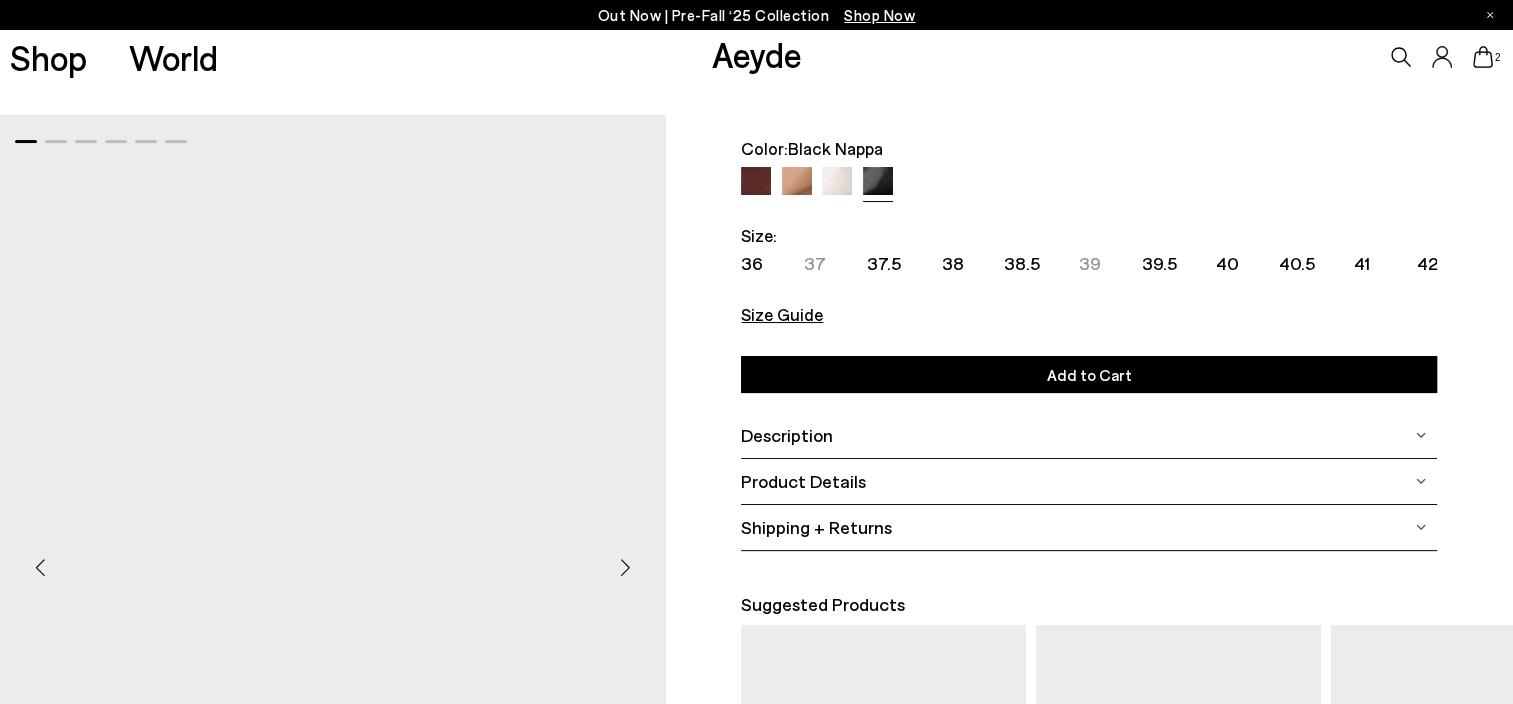 scroll, scrollTop: 0, scrollLeft: 0, axis: both 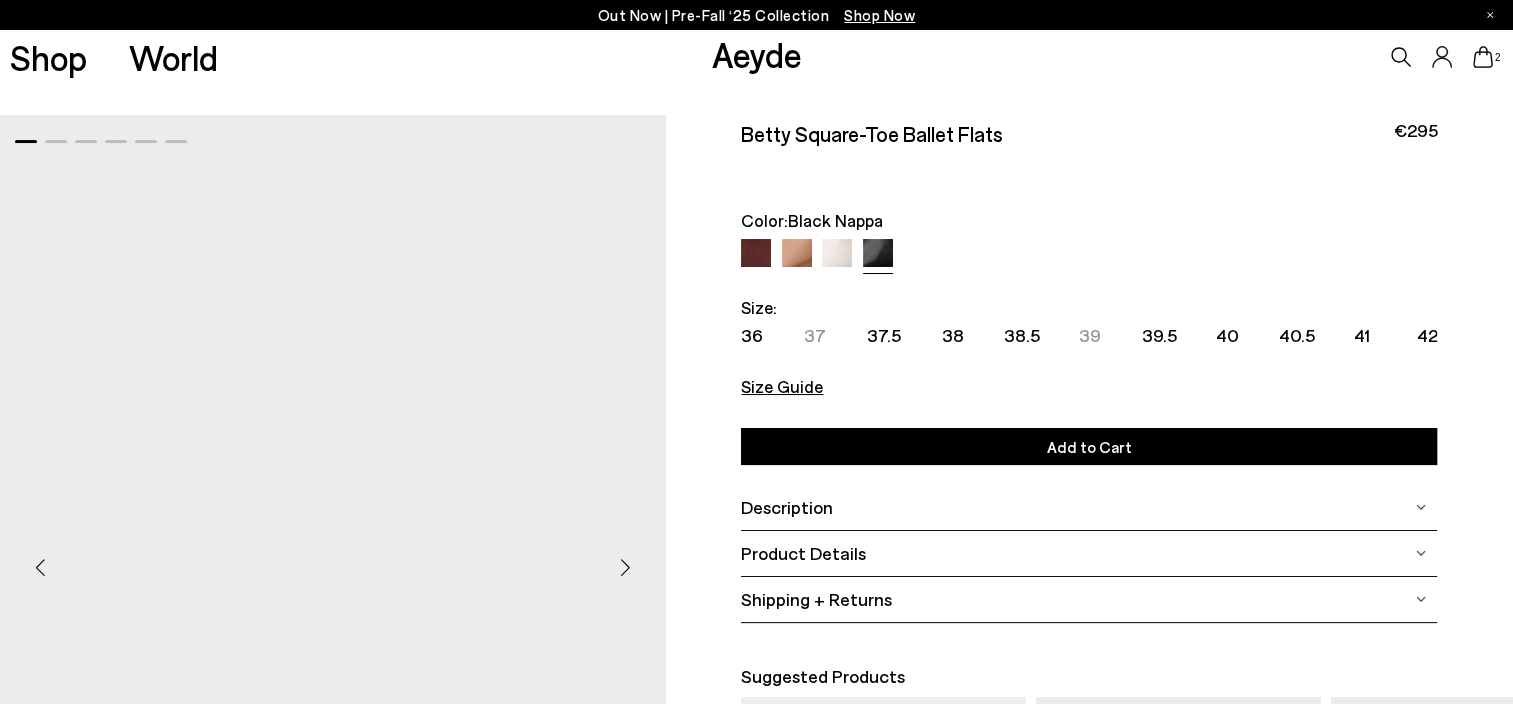 click at bounding box center [756, 254] 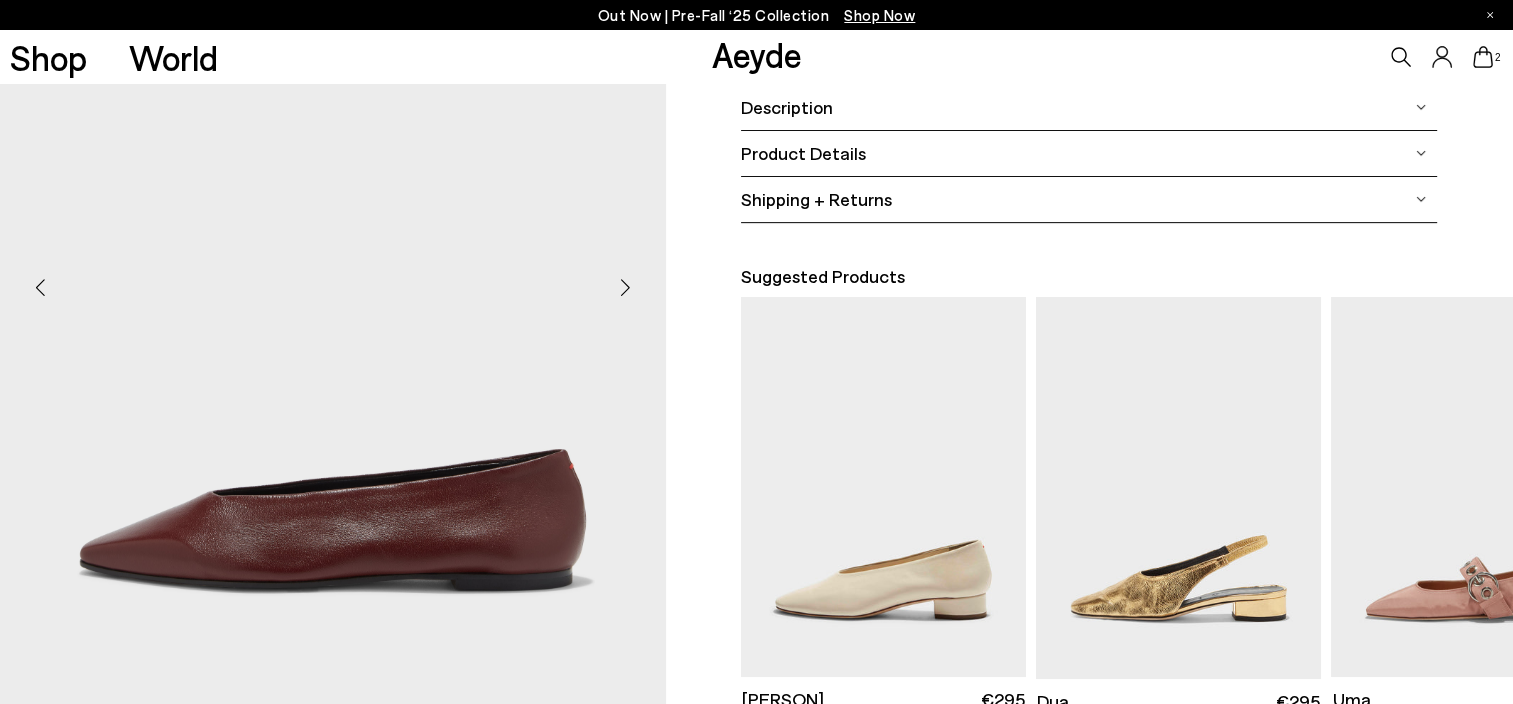 scroll, scrollTop: 200, scrollLeft: 0, axis: vertical 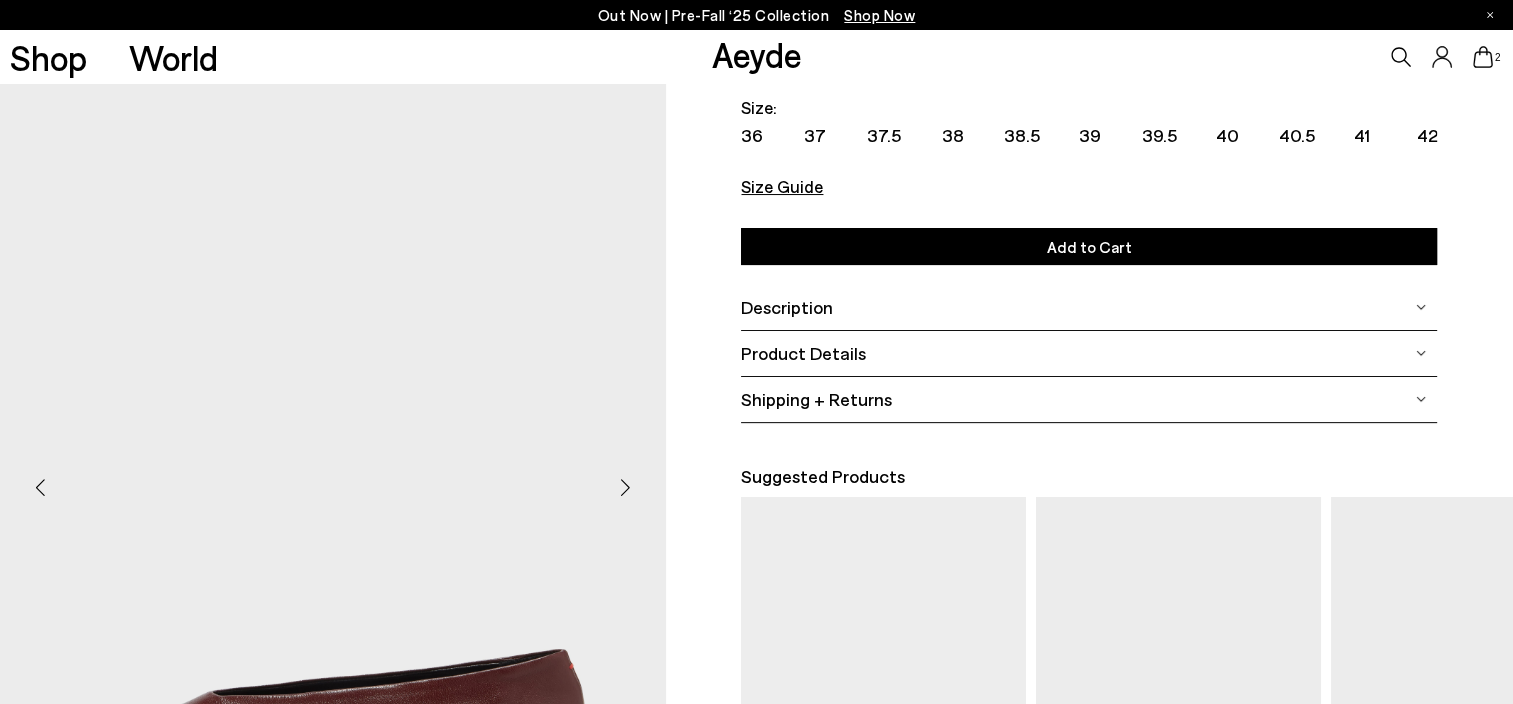 click on "Size Guide" at bounding box center [782, 186] 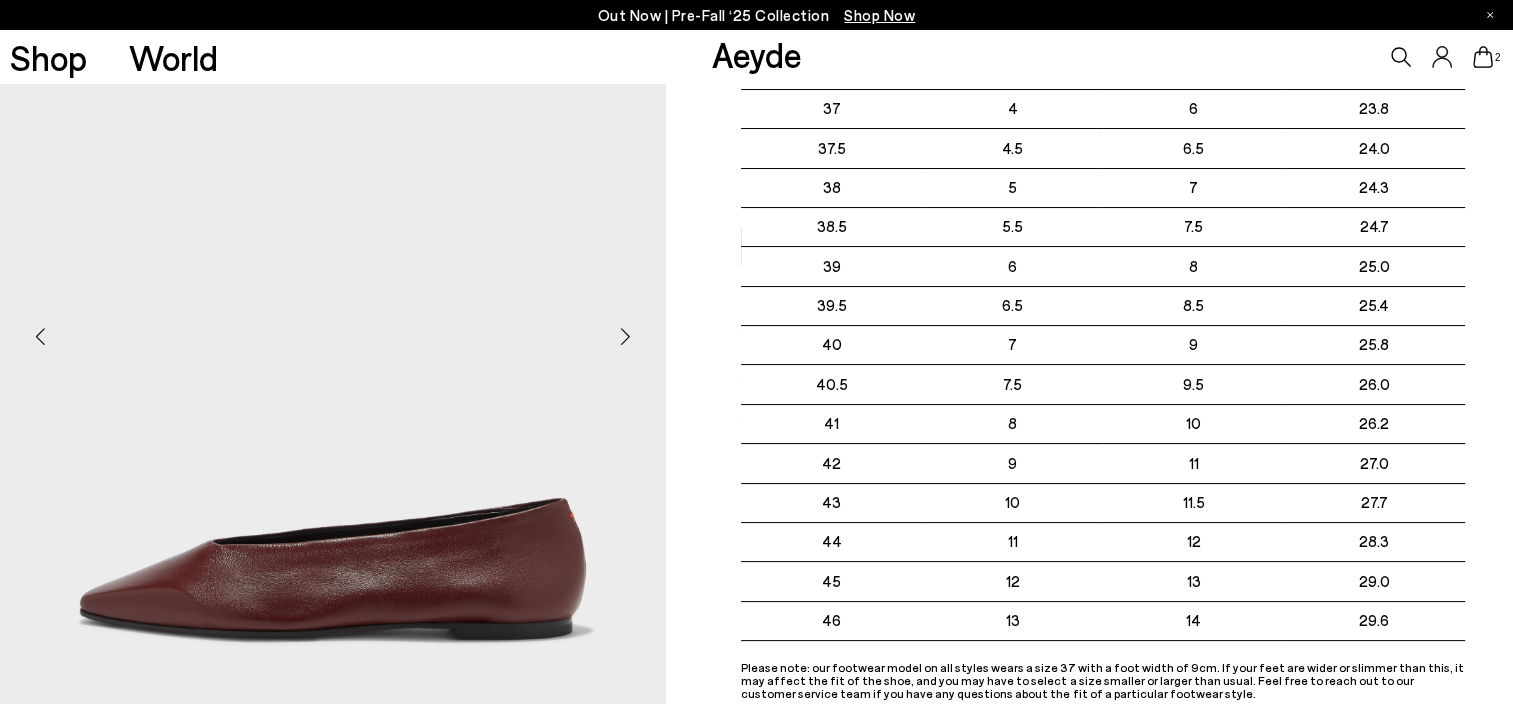 scroll, scrollTop: 0, scrollLeft: 0, axis: both 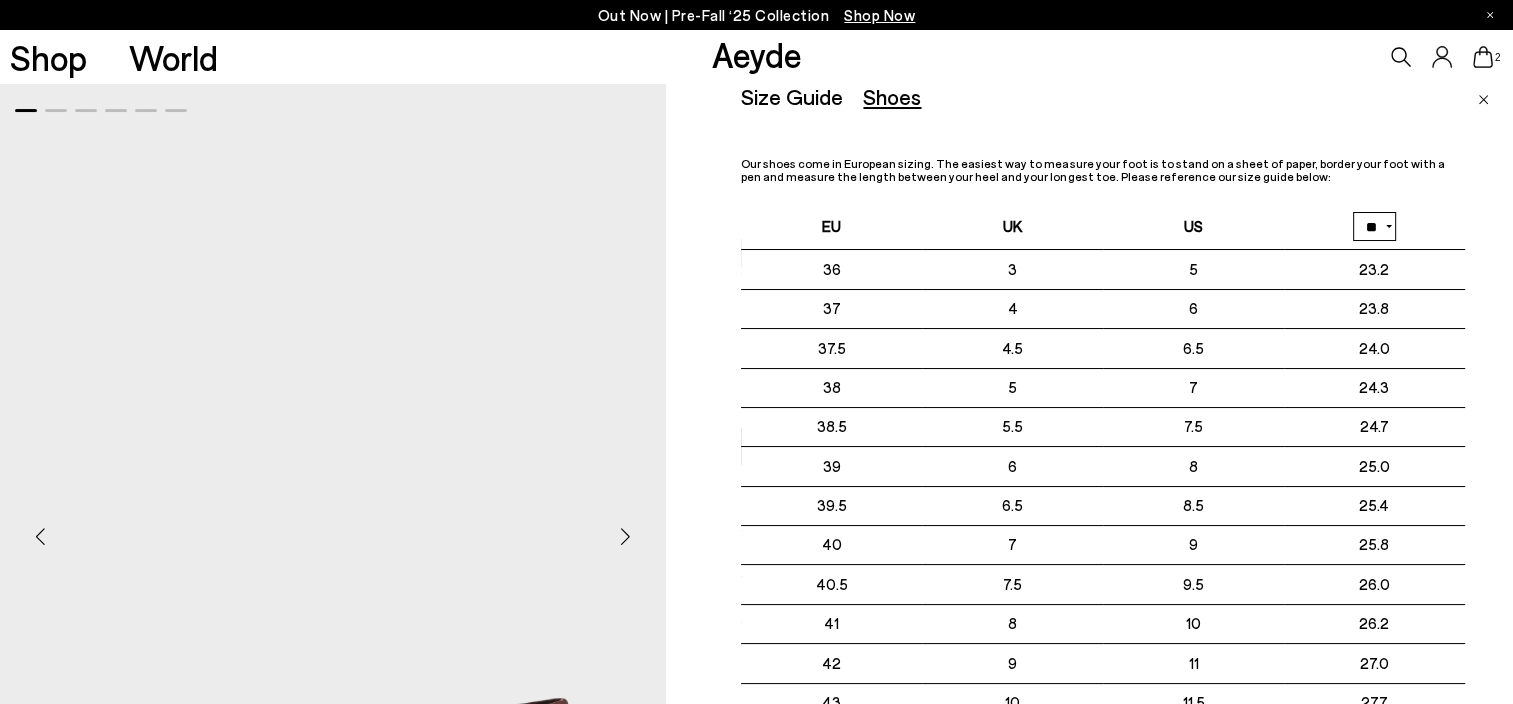 click at bounding box center (1483, 100) 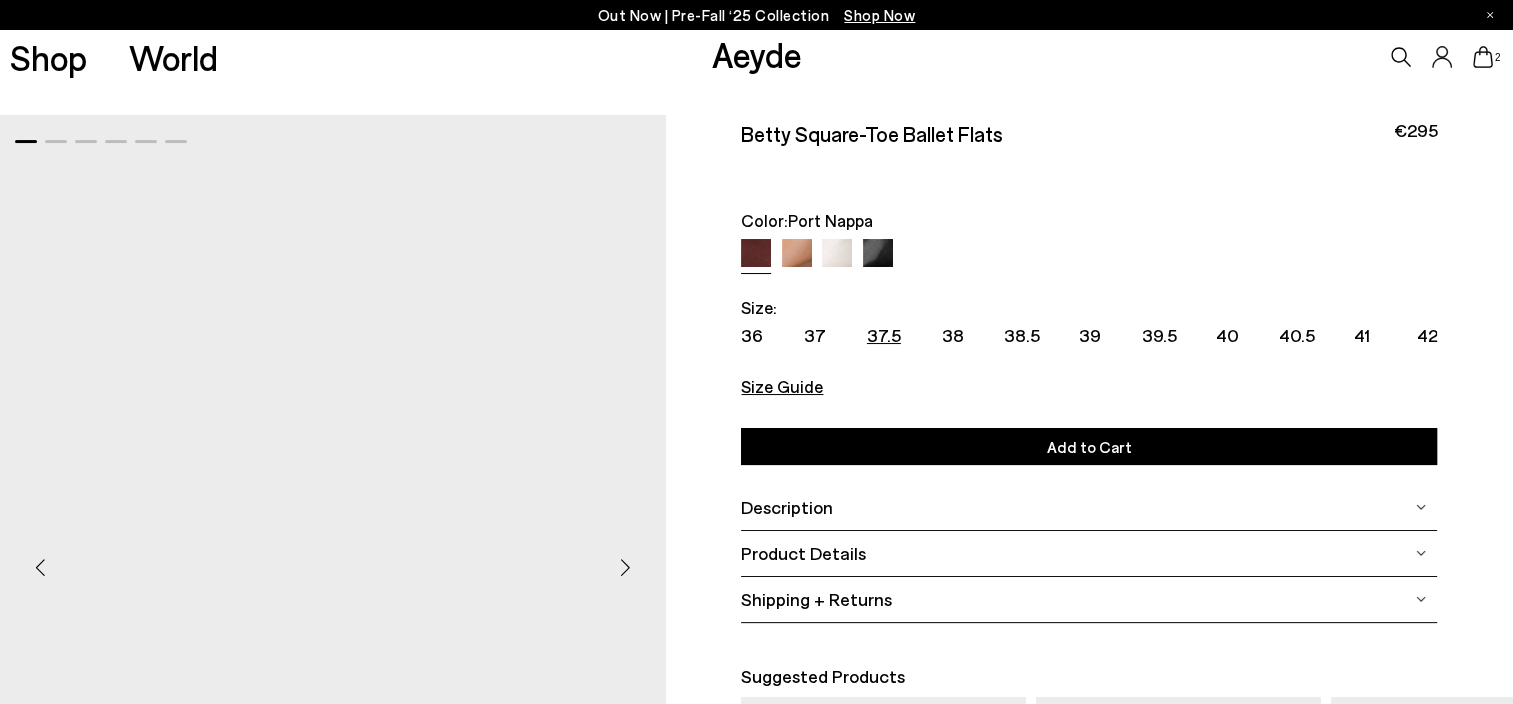 drag, startPoint x: 891, startPoint y: 340, endPoint x: 930, endPoint y: 432, distance: 99.92497 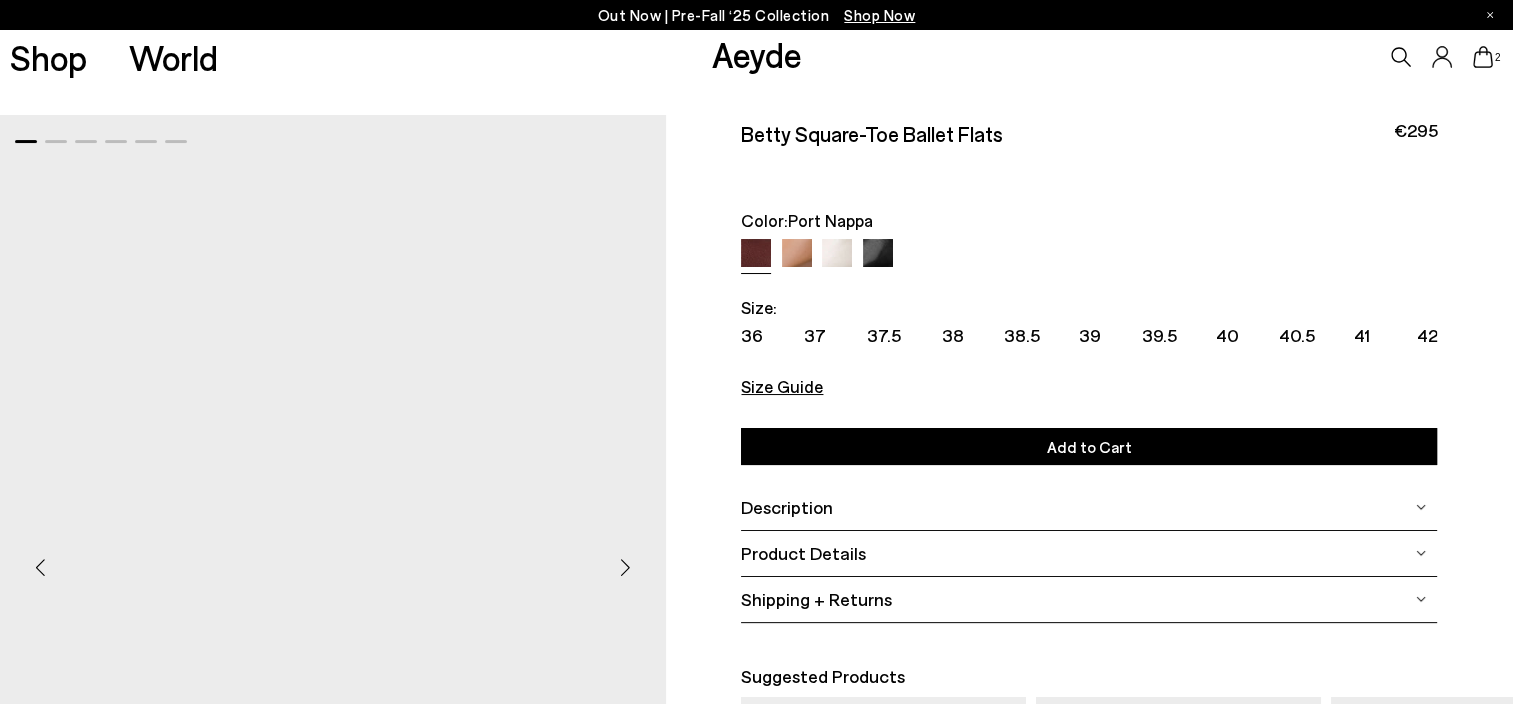 click on "37.5" at bounding box center (884, 335) 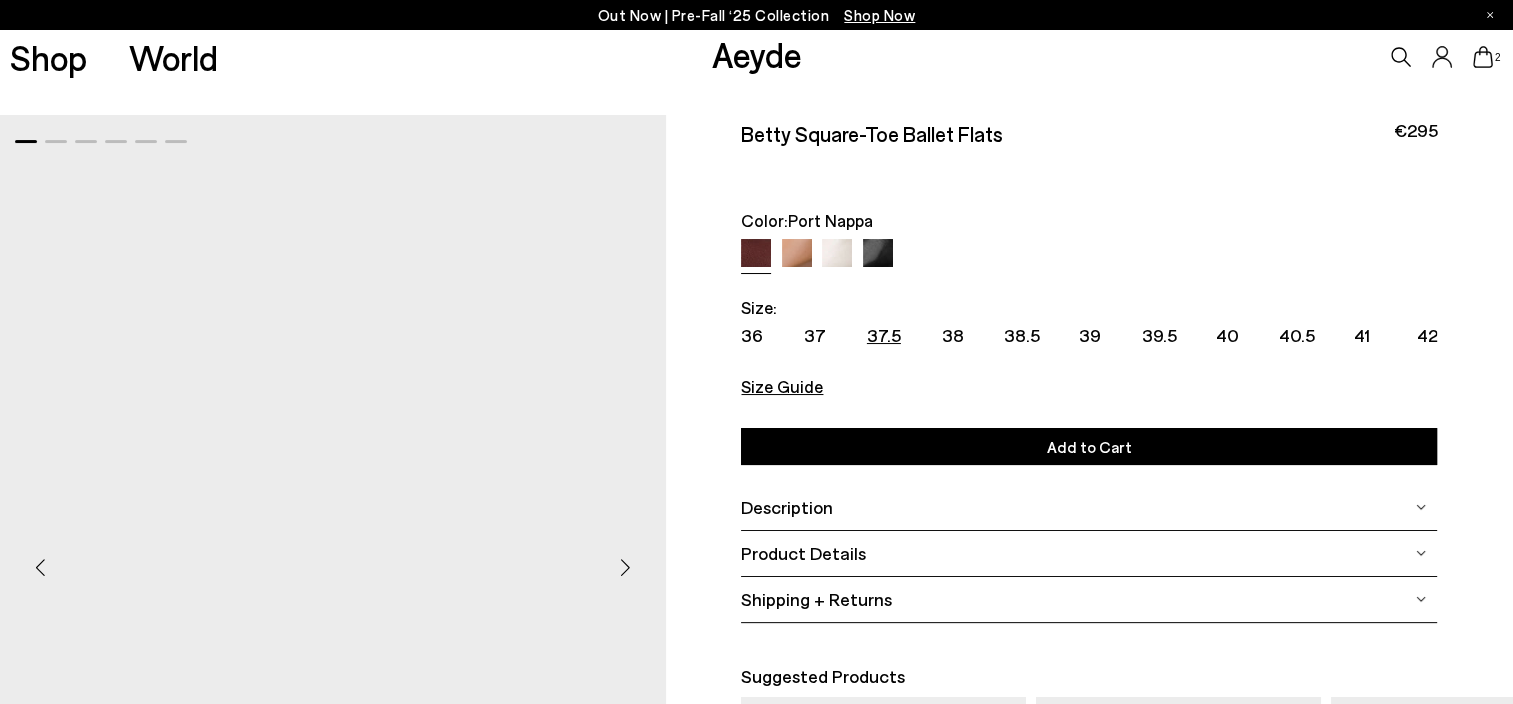 click on "Add to Cart
Select a Size" at bounding box center [1089, 446] 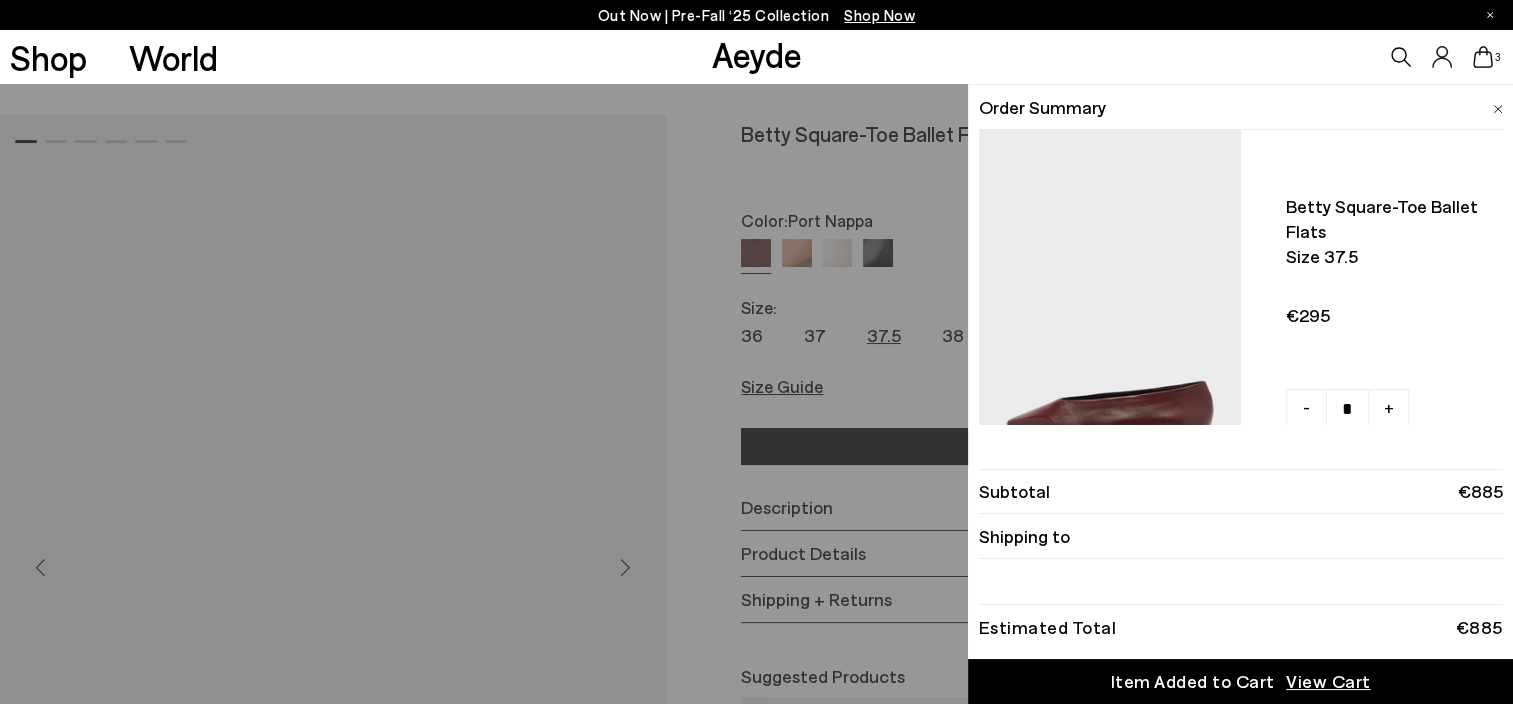 click on "Quick Add
Color
Size
View Details
Order Summary
Betty square-toe ballet flats
Size
37.5
- +
-" at bounding box center (756, 394) 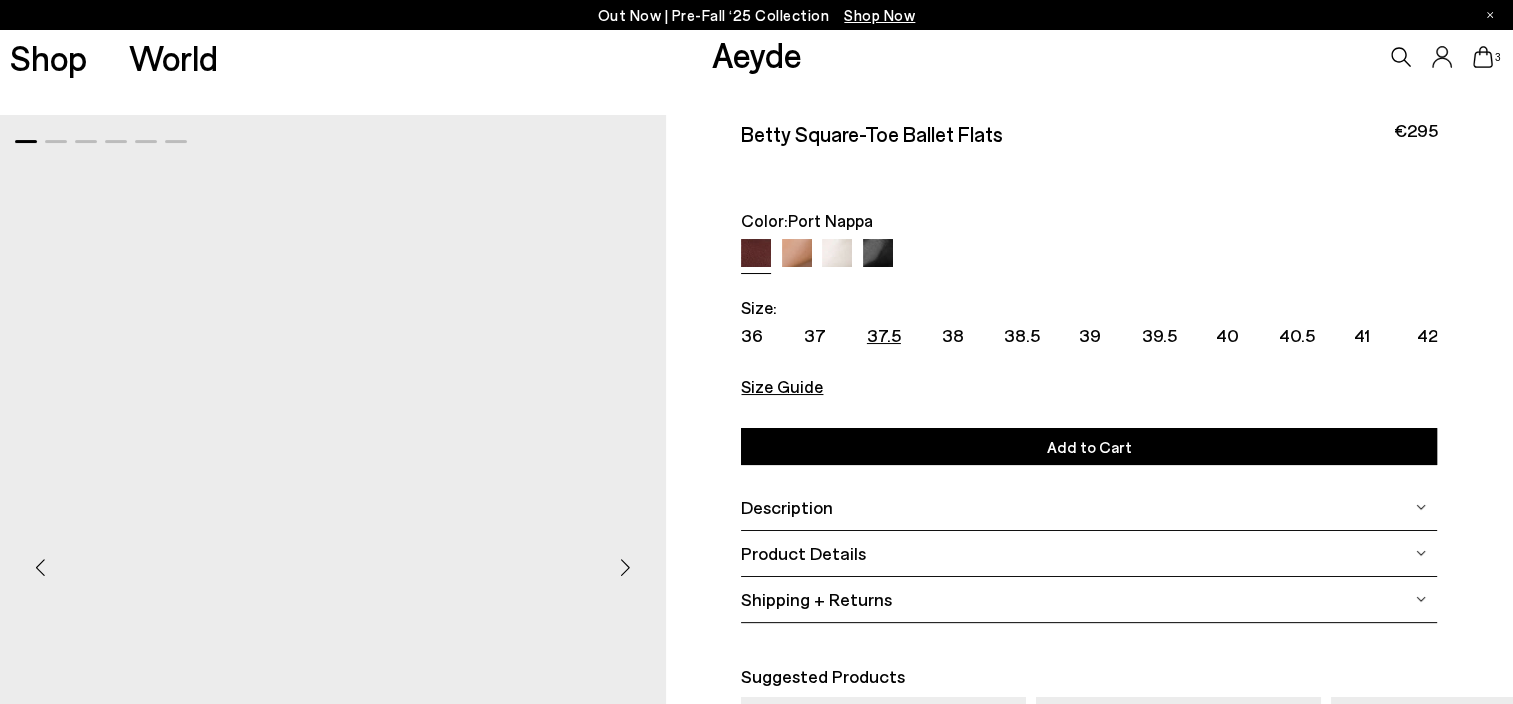 click at bounding box center [878, 254] 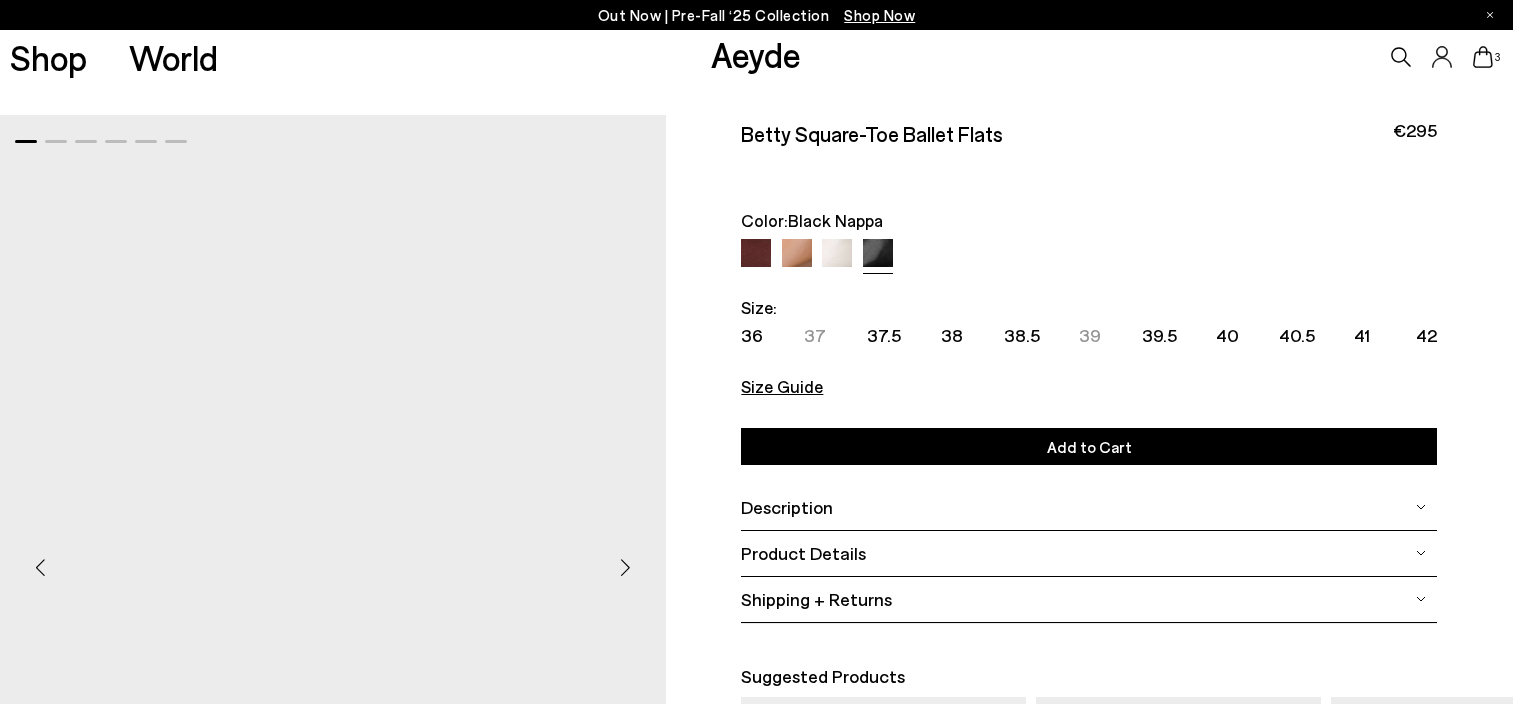 scroll, scrollTop: 0, scrollLeft: 0, axis: both 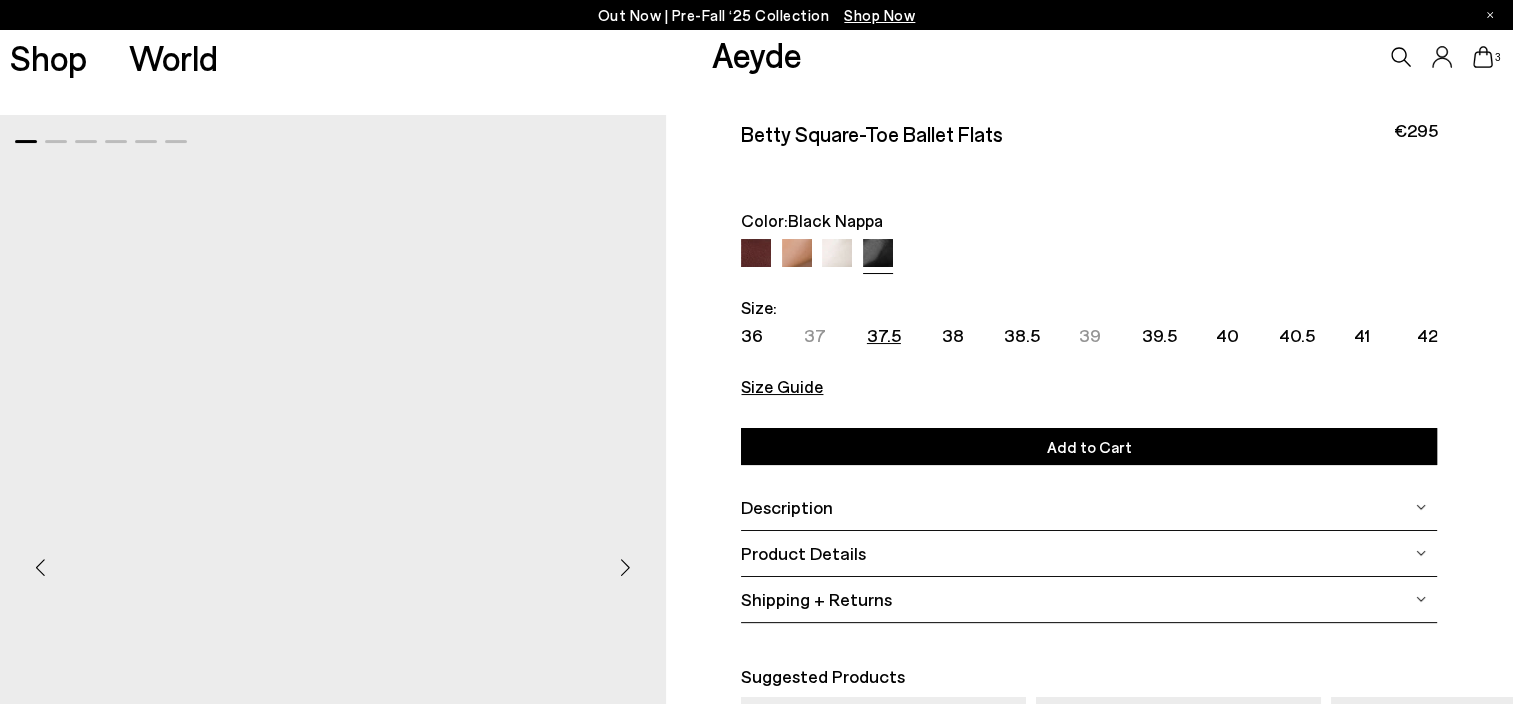 click on "37.5" at bounding box center [884, 335] 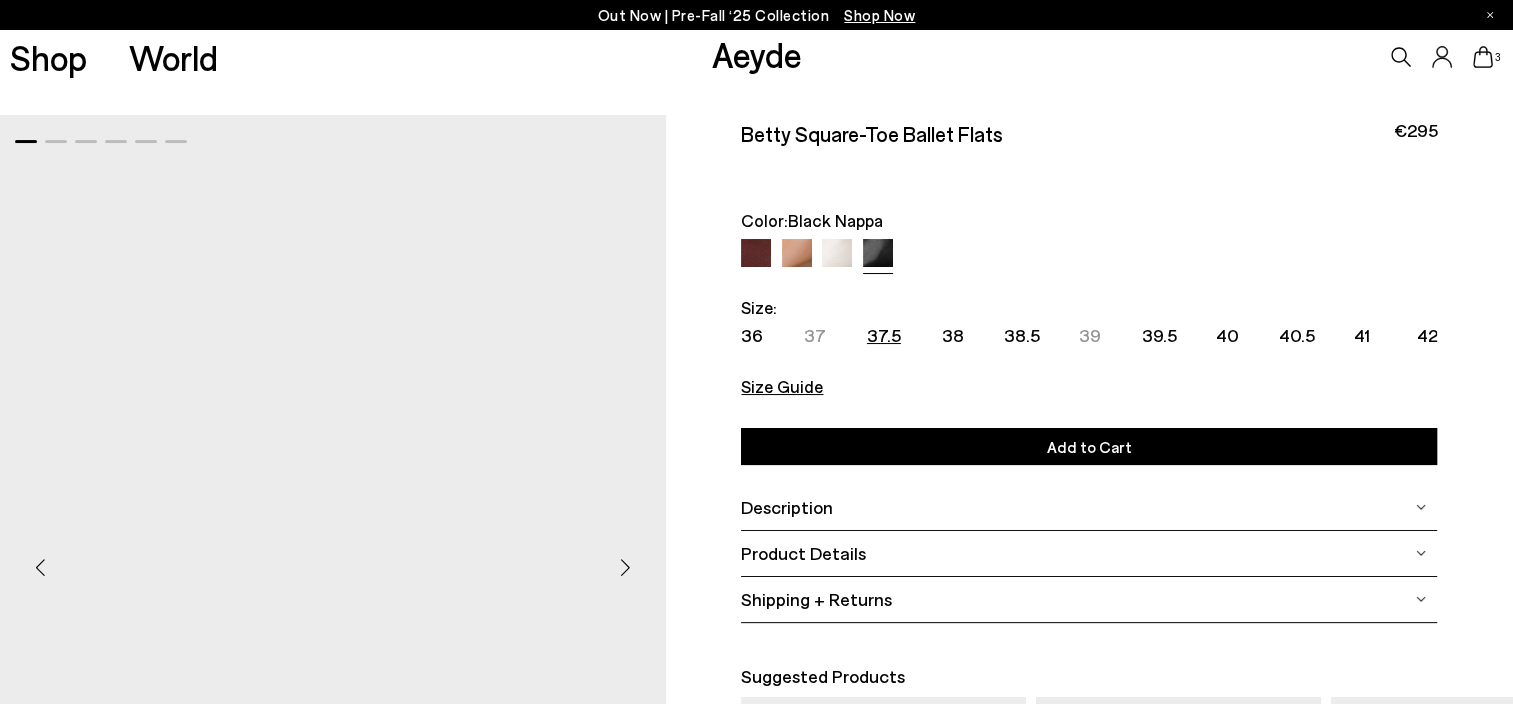 click on "Add to Cart
Select a Size" at bounding box center (1089, 446) 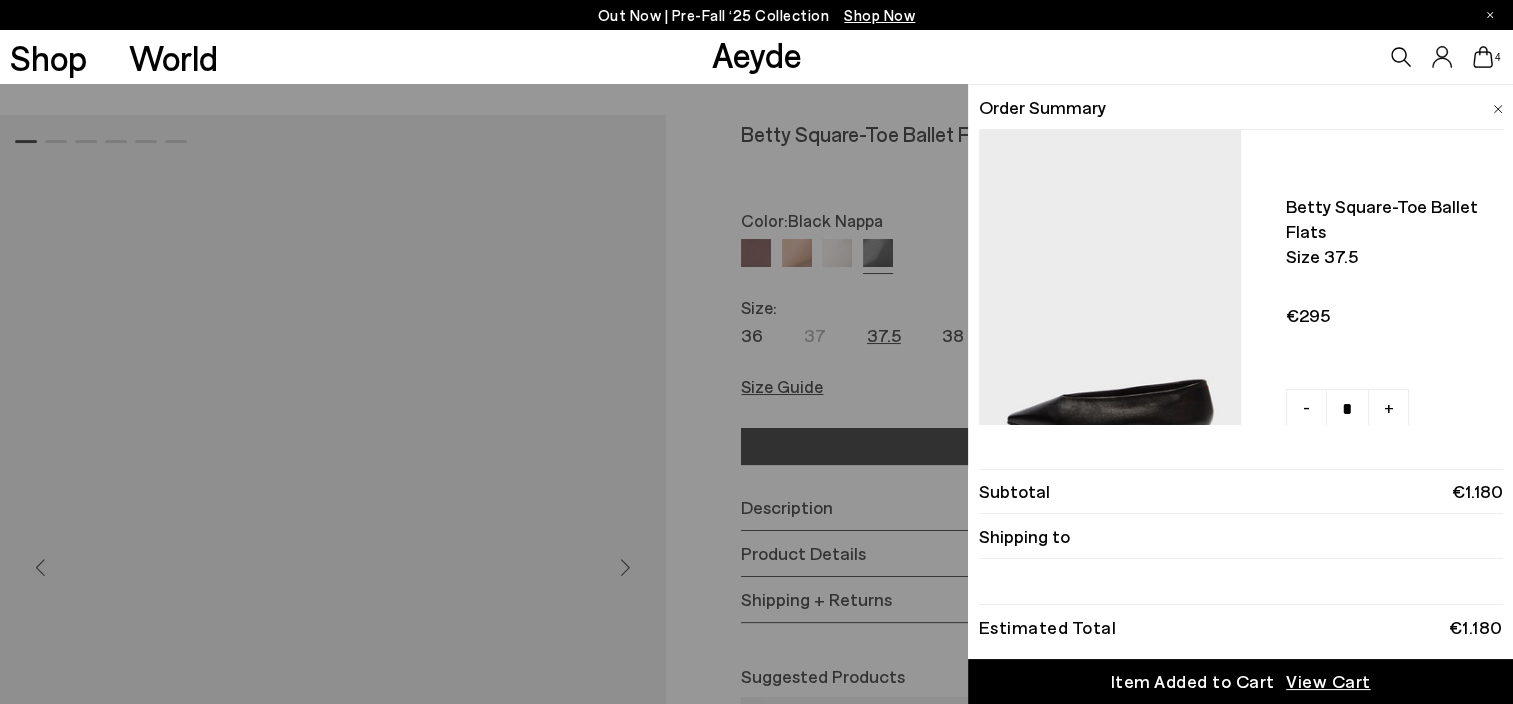 click on "Quick Add
Color
Size
View Details
Order Summary
Betty square-toe ballet flats
Size
37.5
- +
-" at bounding box center (756, 394) 